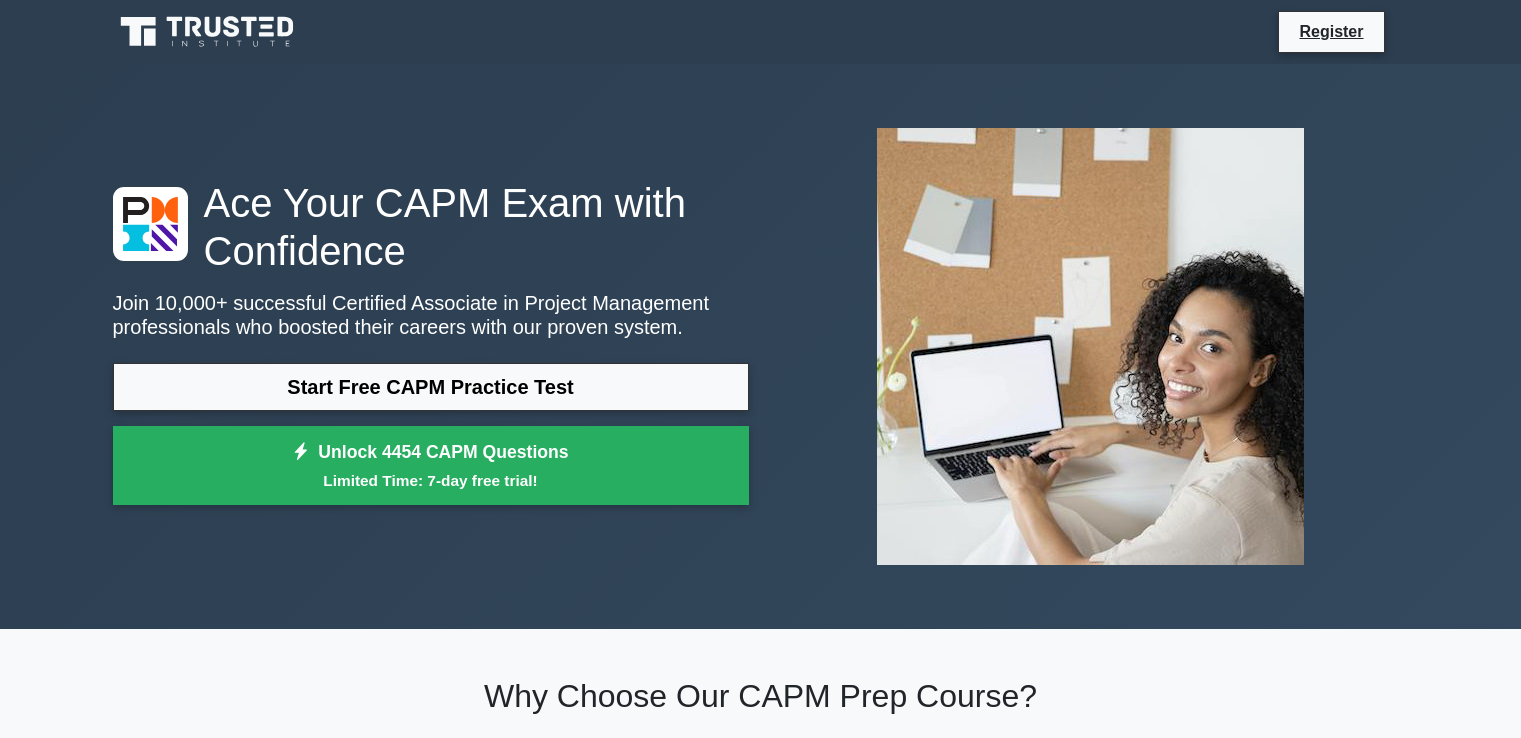 scroll, scrollTop: 0, scrollLeft: 0, axis: both 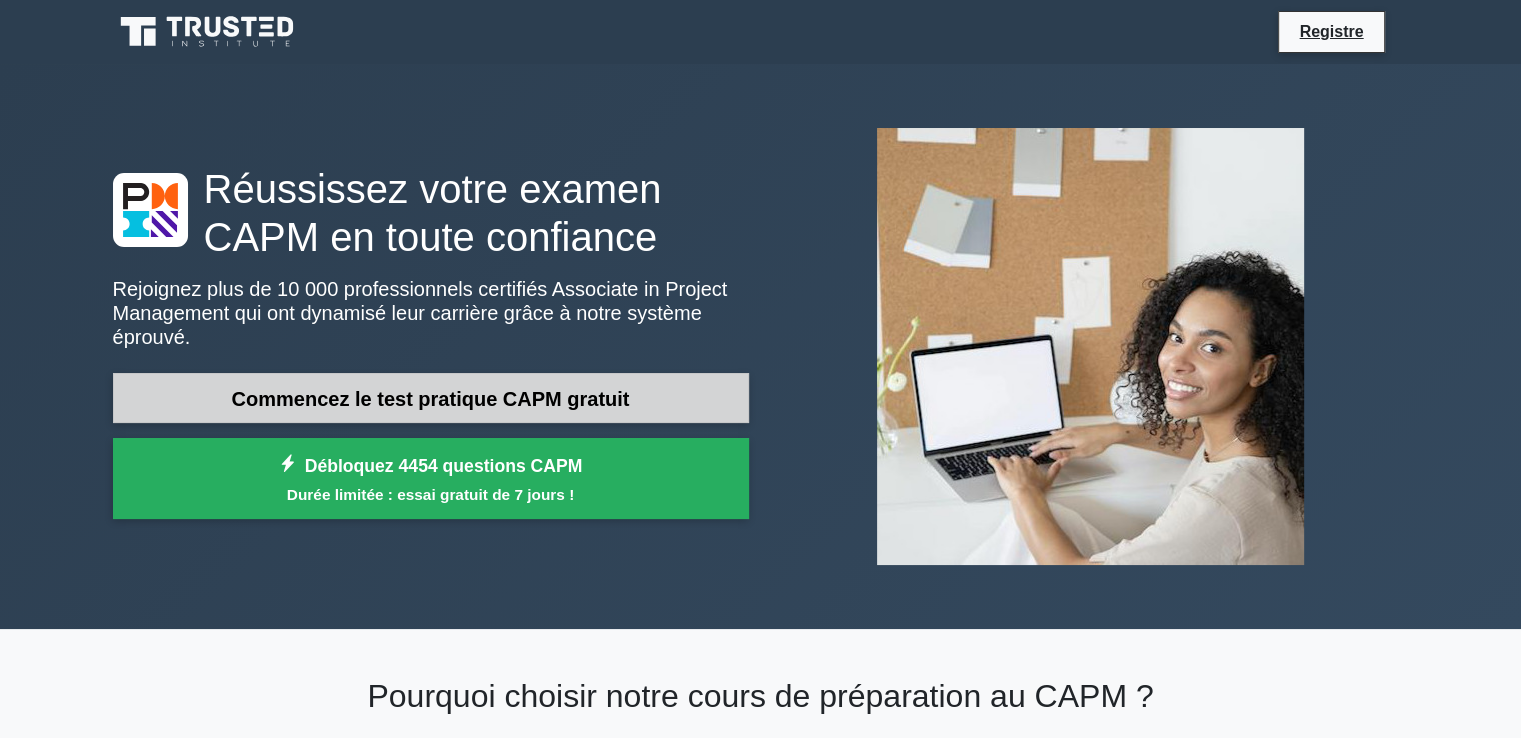 click on "Commencez le test pratique CAPM gratuit" at bounding box center (431, 398) 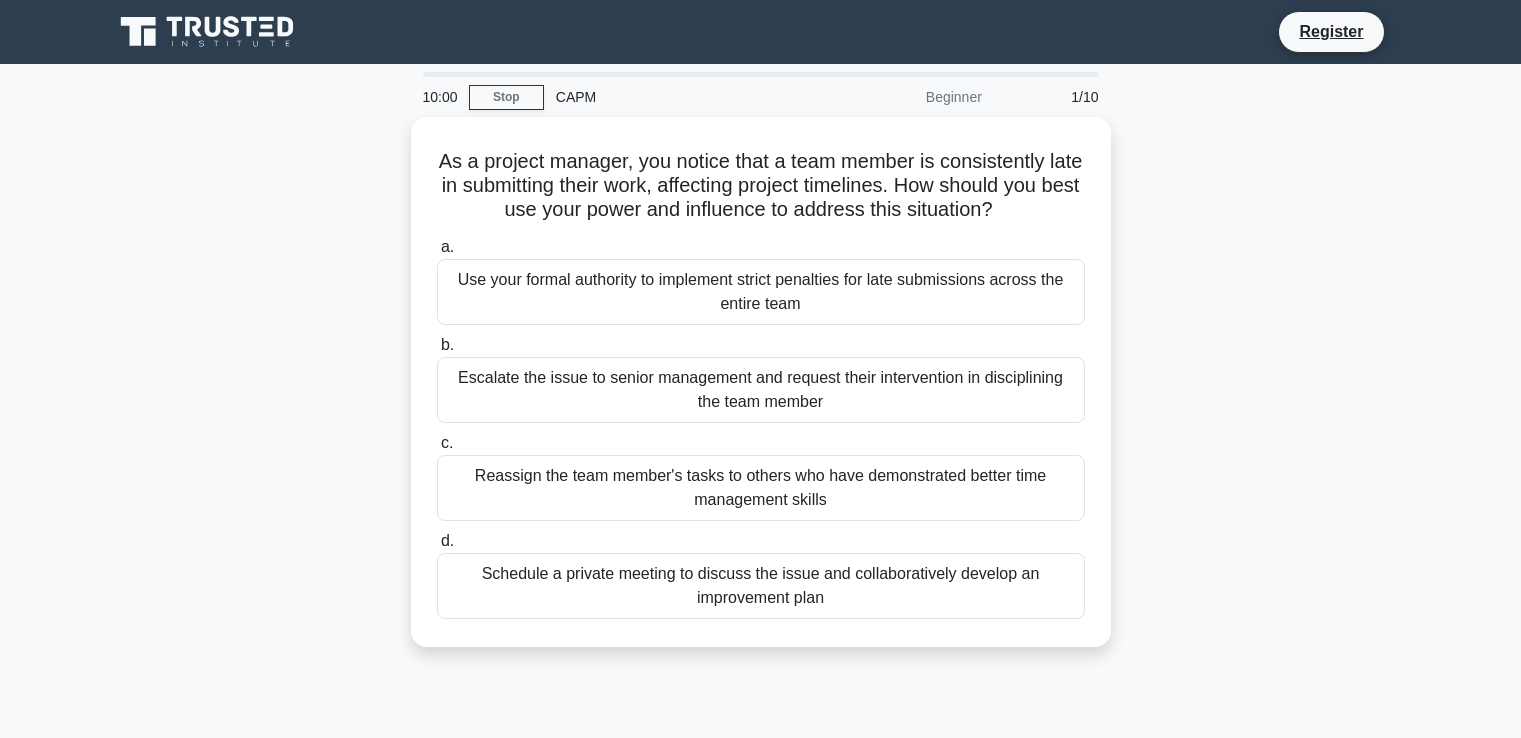 scroll, scrollTop: 0, scrollLeft: 0, axis: both 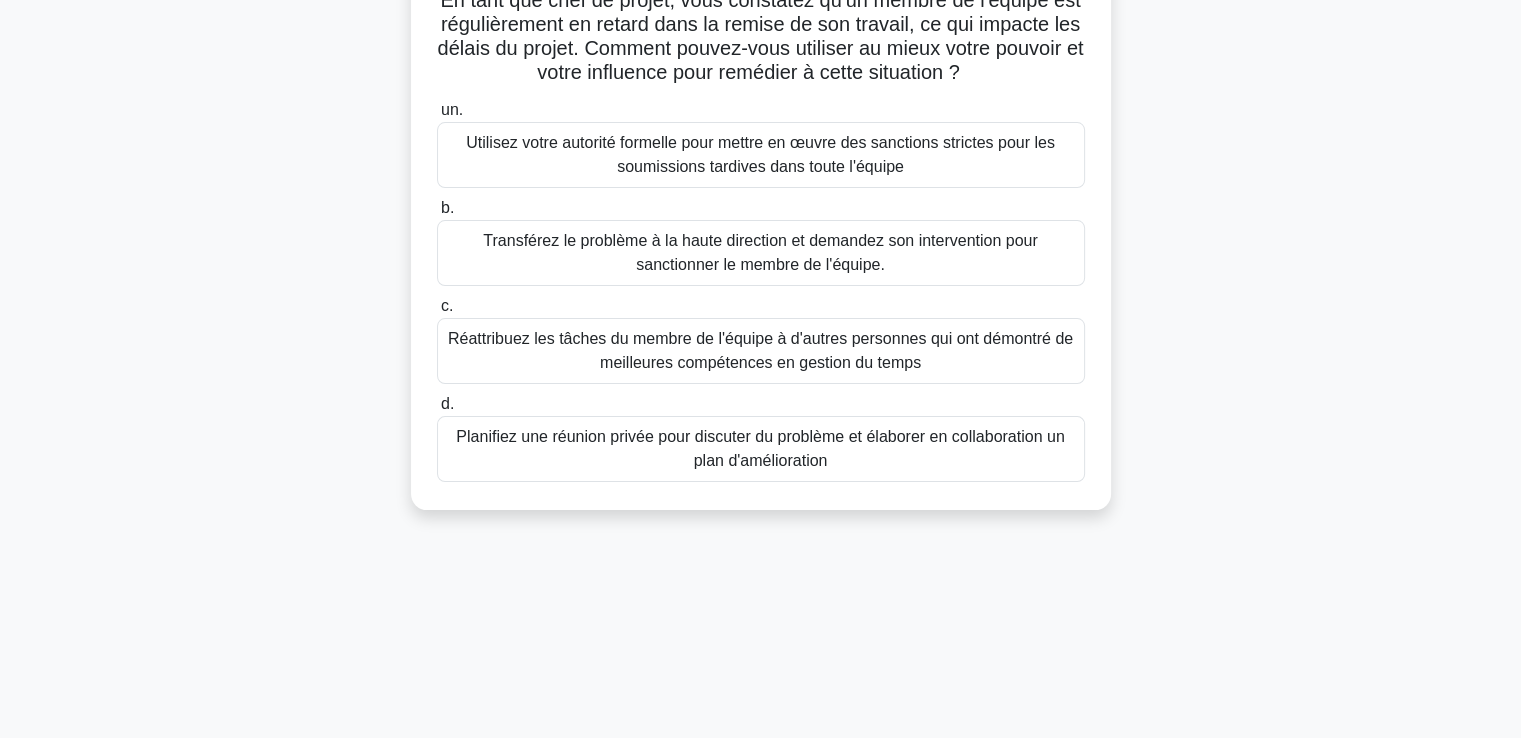 click on "Planifiez une réunion privée pour discuter du problème et élaborer en collaboration un plan d'amélioration" at bounding box center [760, 448] 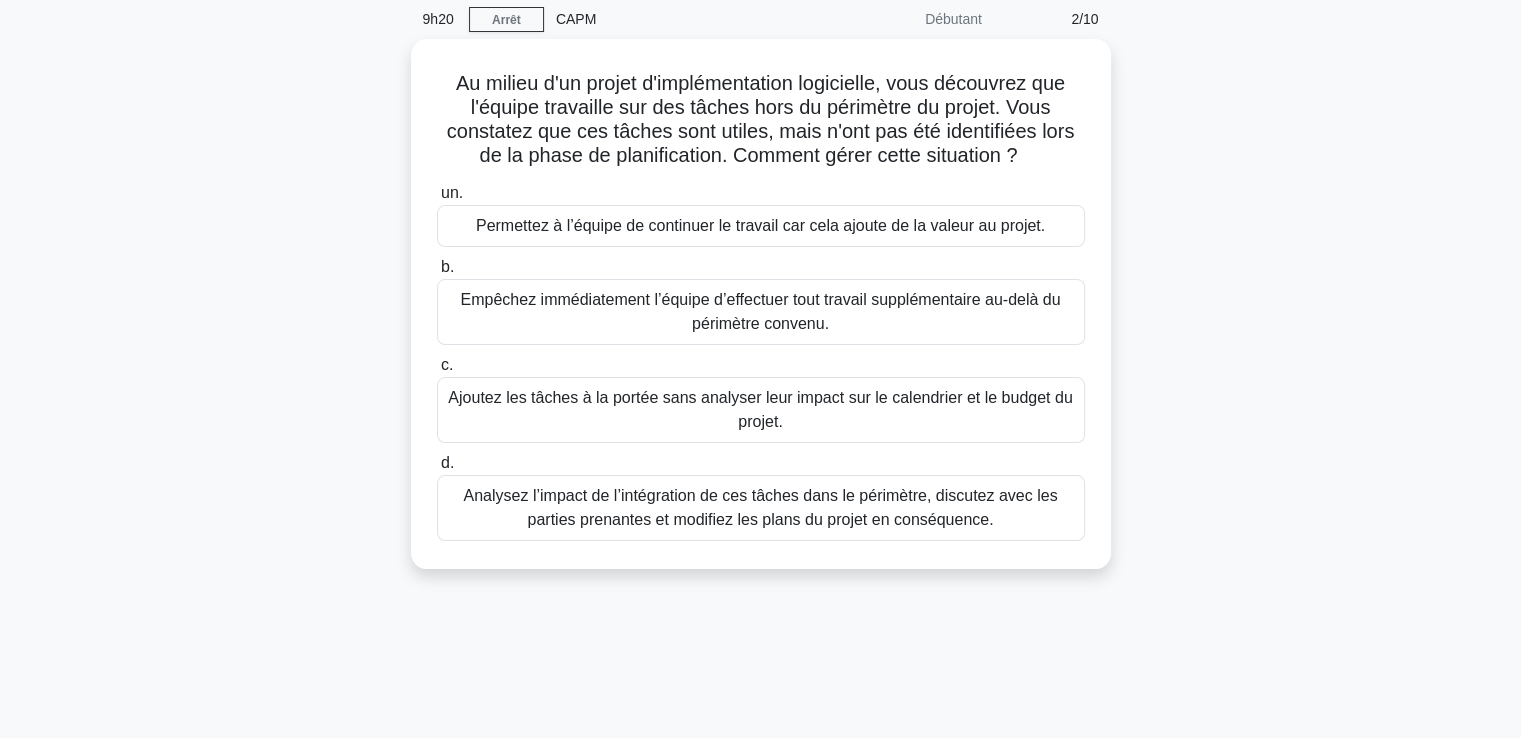 scroll, scrollTop: 0, scrollLeft: 0, axis: both 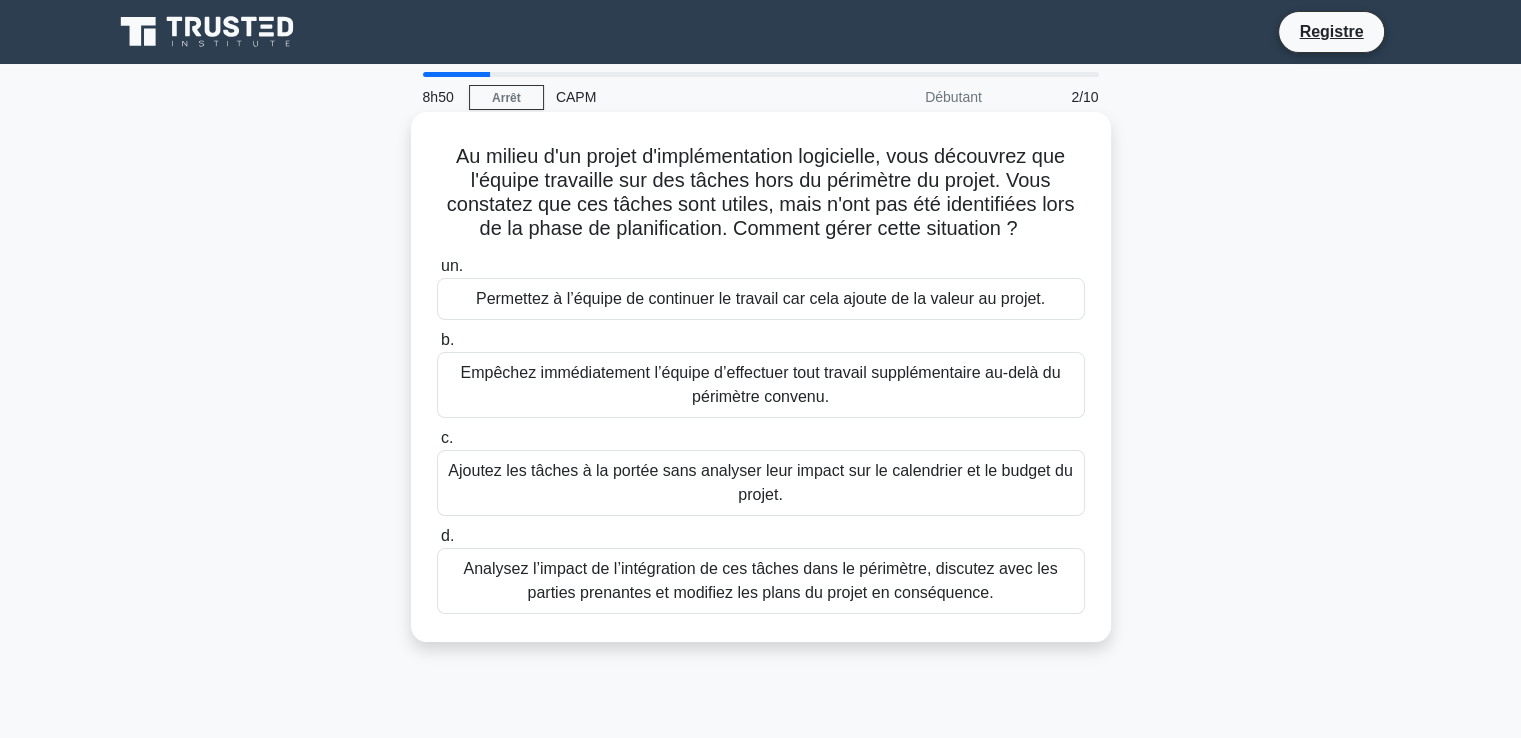 click on "Analysez l’impact de l’intégration de ces tâches dans le périmètre, discutez avec les parties prenantes et modifiez les plans du projet en conséquence." at bounding box center (760, 580) 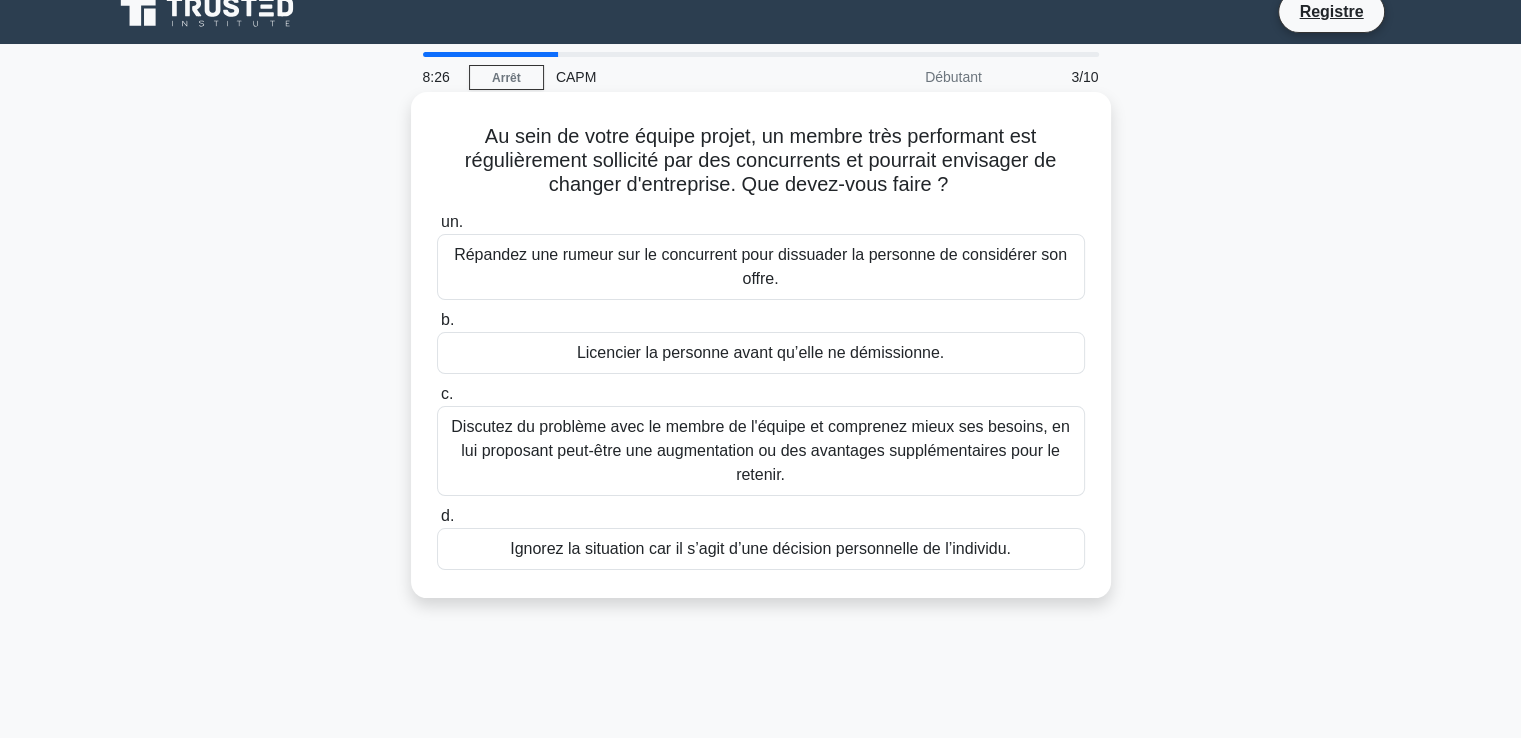 scroll, scrollTop: 32, scrollLeft: 0, axis: vertical 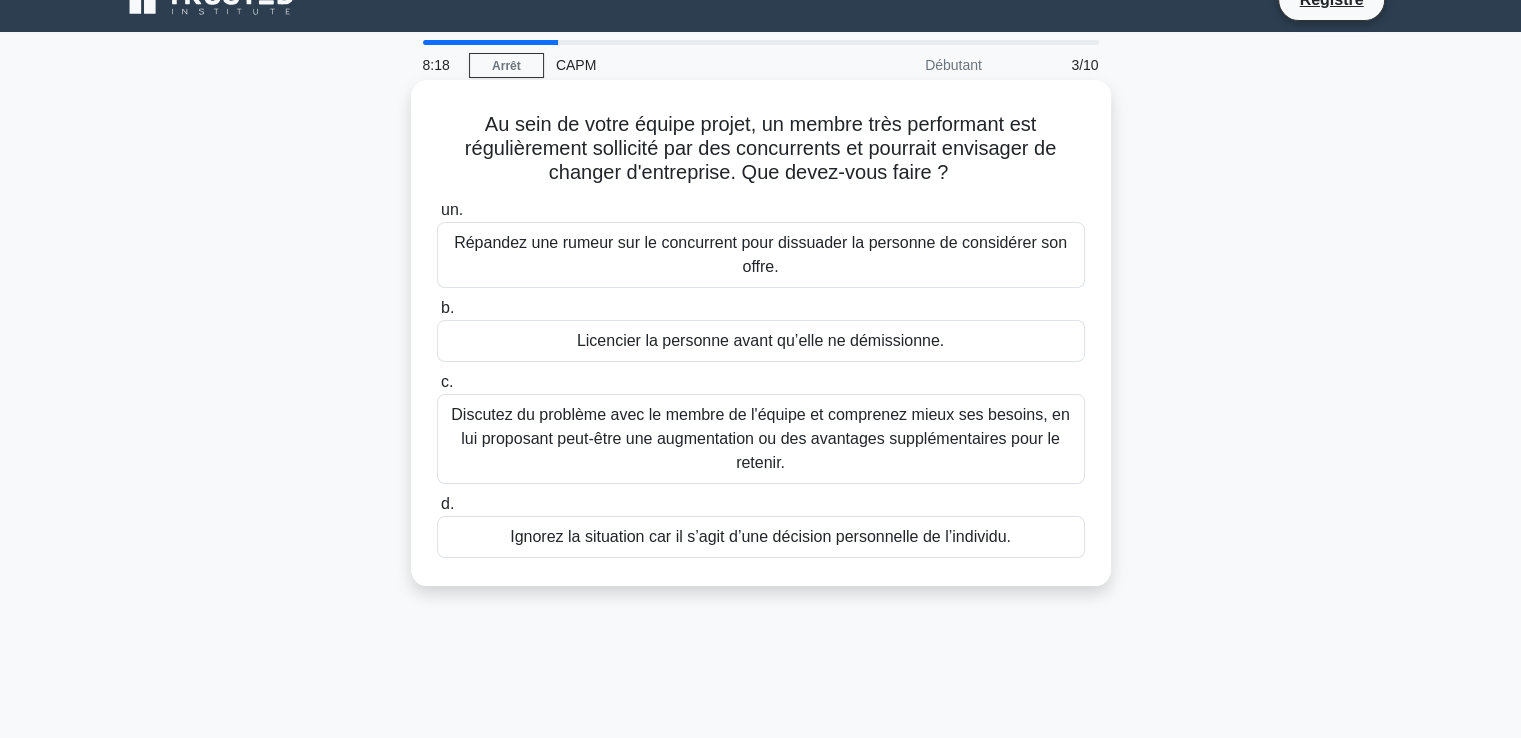 click on "Discutez du problème avec le membre de l’équipe et comprenez mieux ses besoins, en lui proposant peut-être une augmentation ou des avantages supplémentaires pour le retenir." at bounding box center [760, 438] 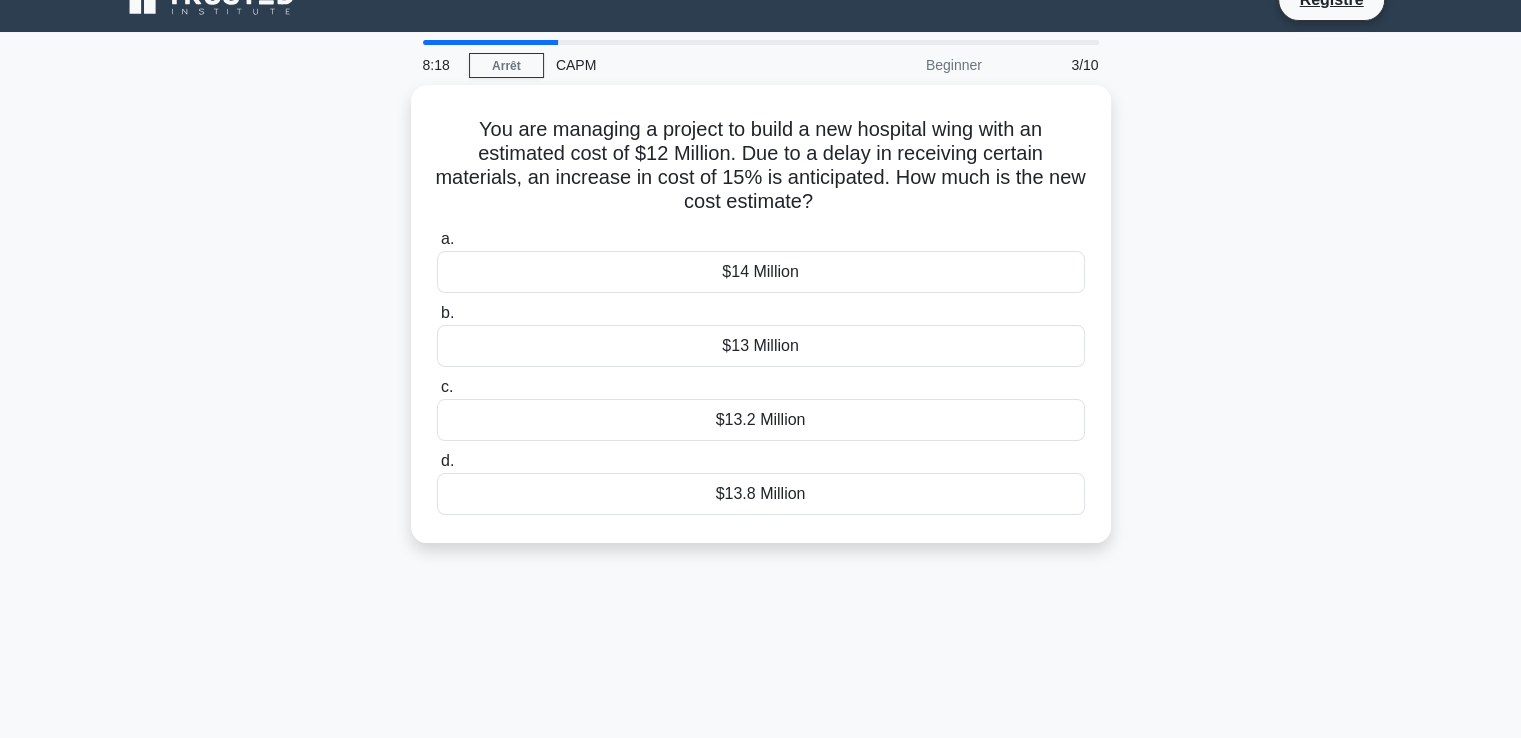 scroll, scrollTop: 0, scrollLeft: 0, axis: both 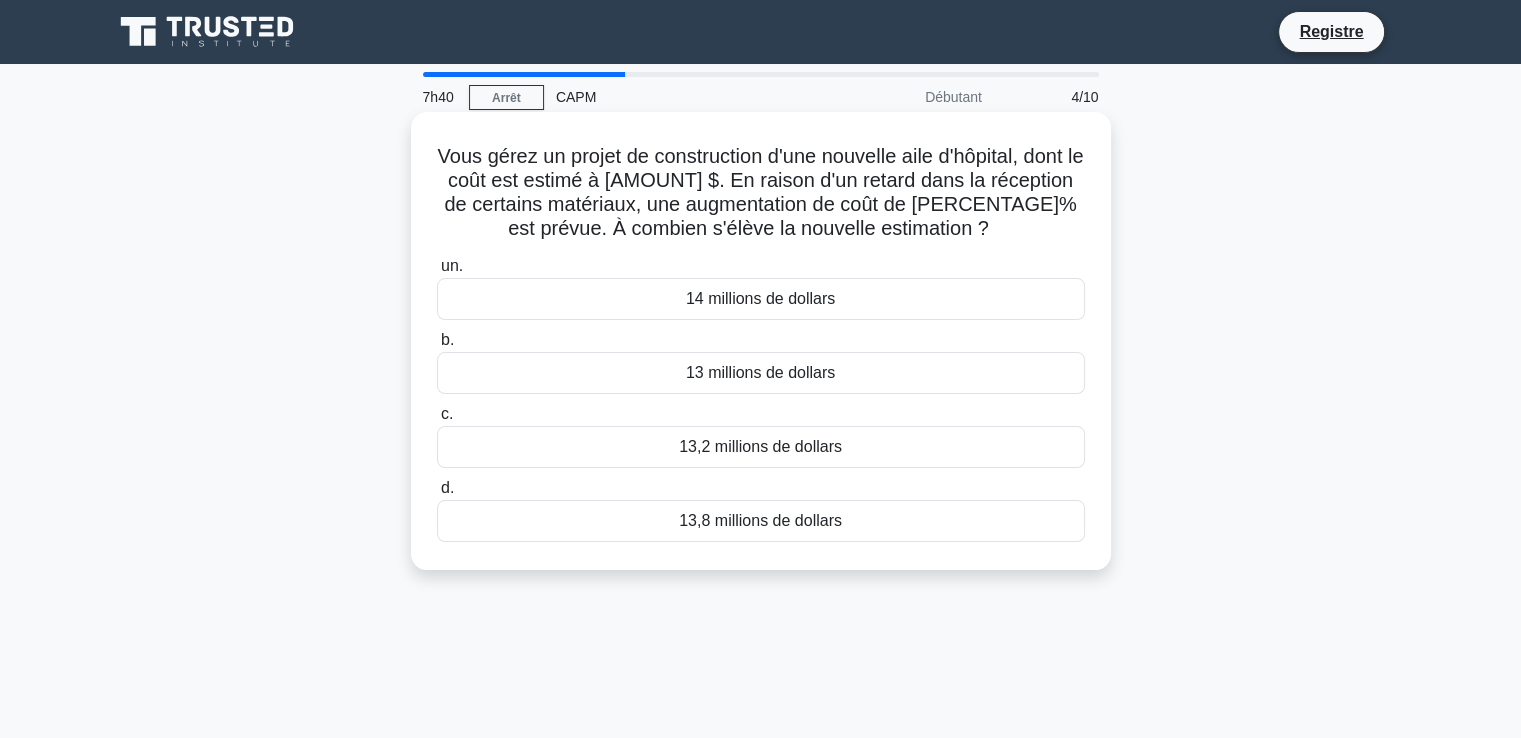 click on "13,8 millions de dollars" at bounding box center [760, 520] 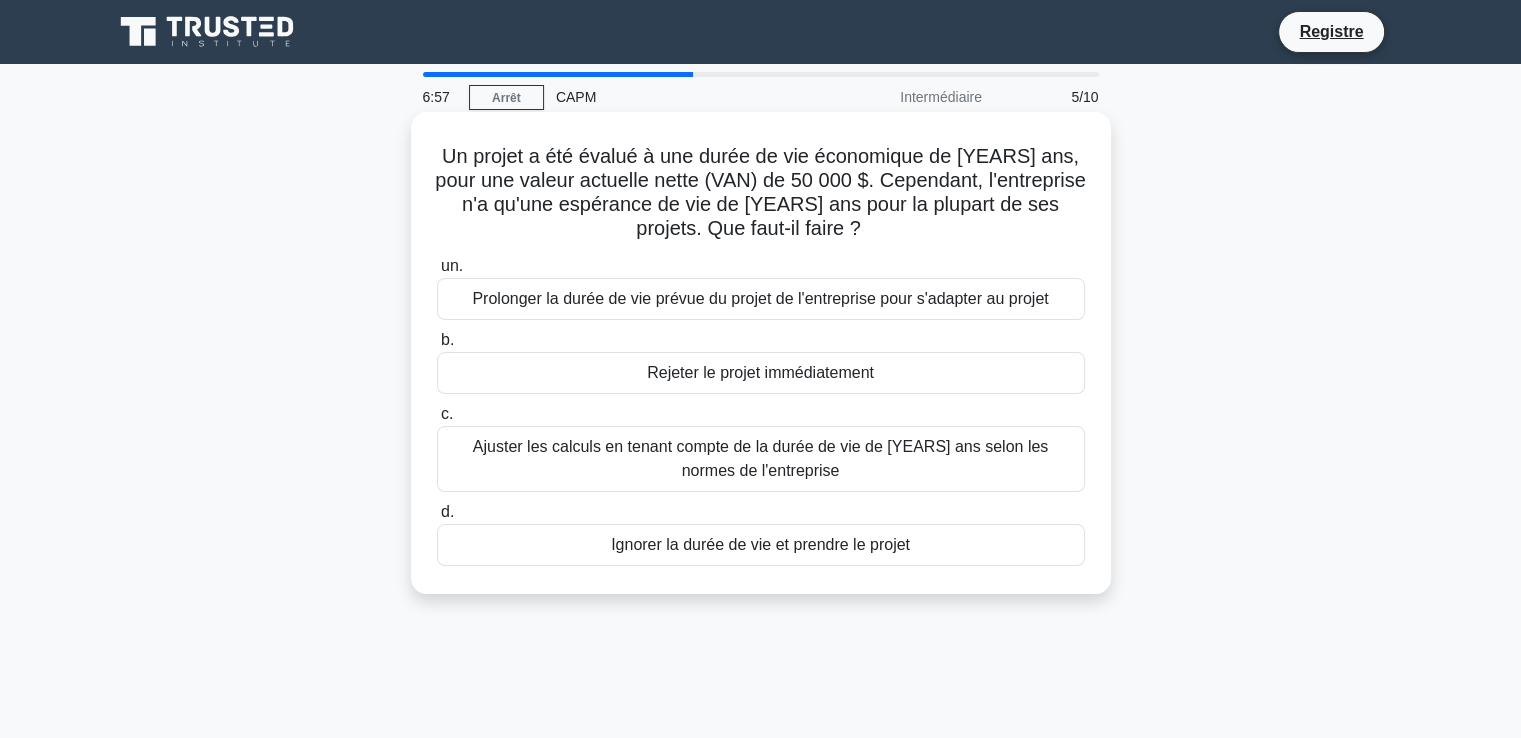 click on "Ajuster les calculs en tenant compte de la durée de vie de 7 ans selon les normes de l'entreprise" at bounding box center (761, 459) 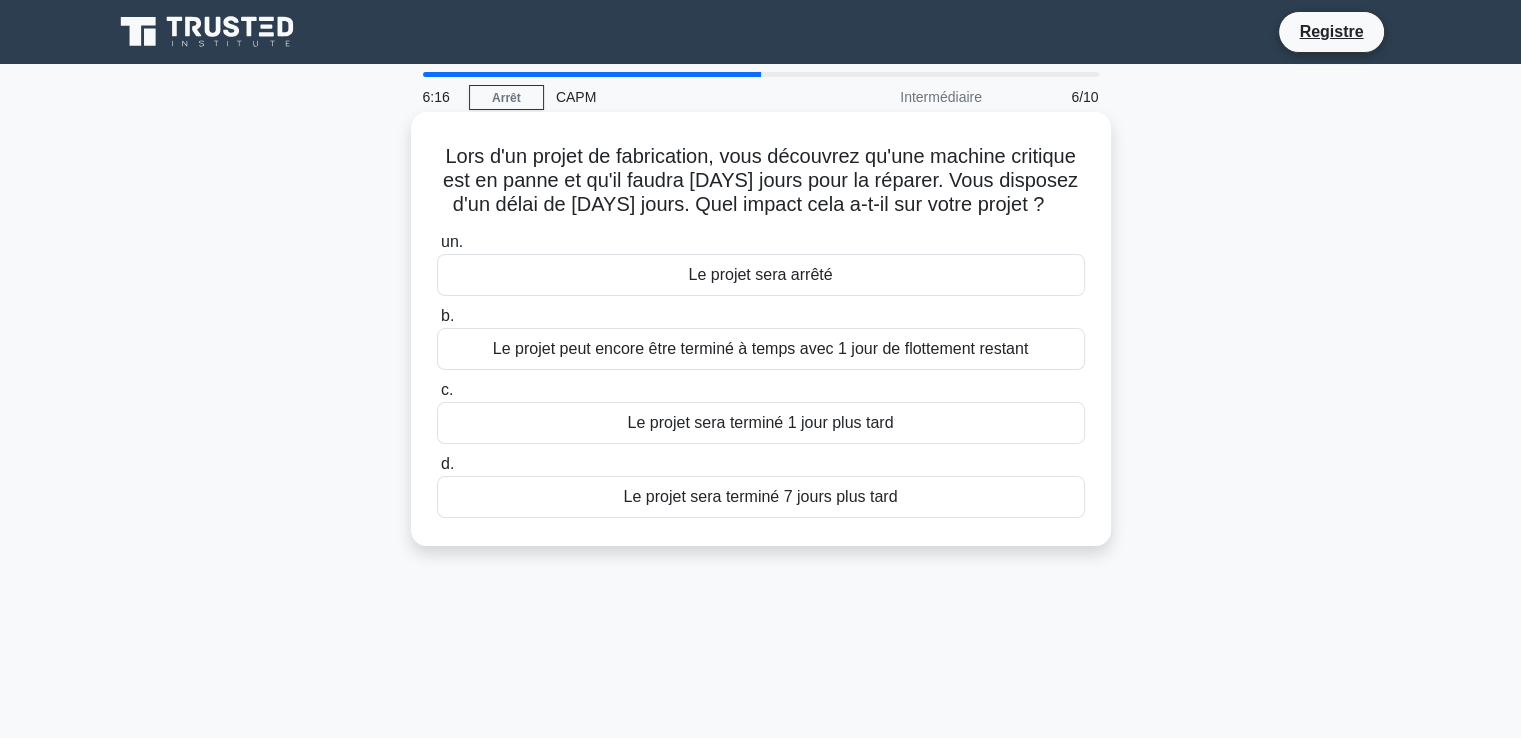 click on "Le projet sera terminé 7 jours plus tard" at bounding box center [761, 496] 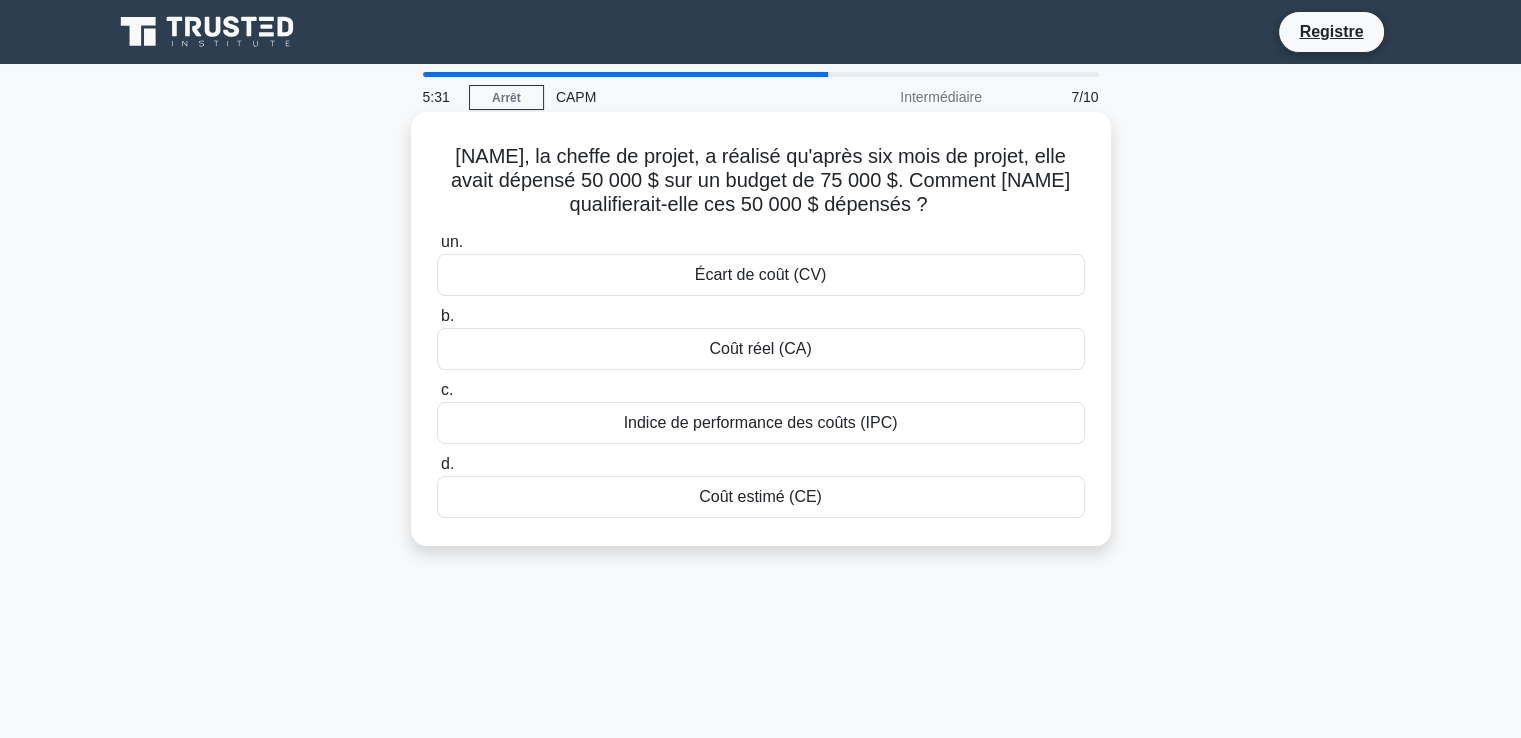 click on "Coût réel (CA)" at bounding box center (761, 349) 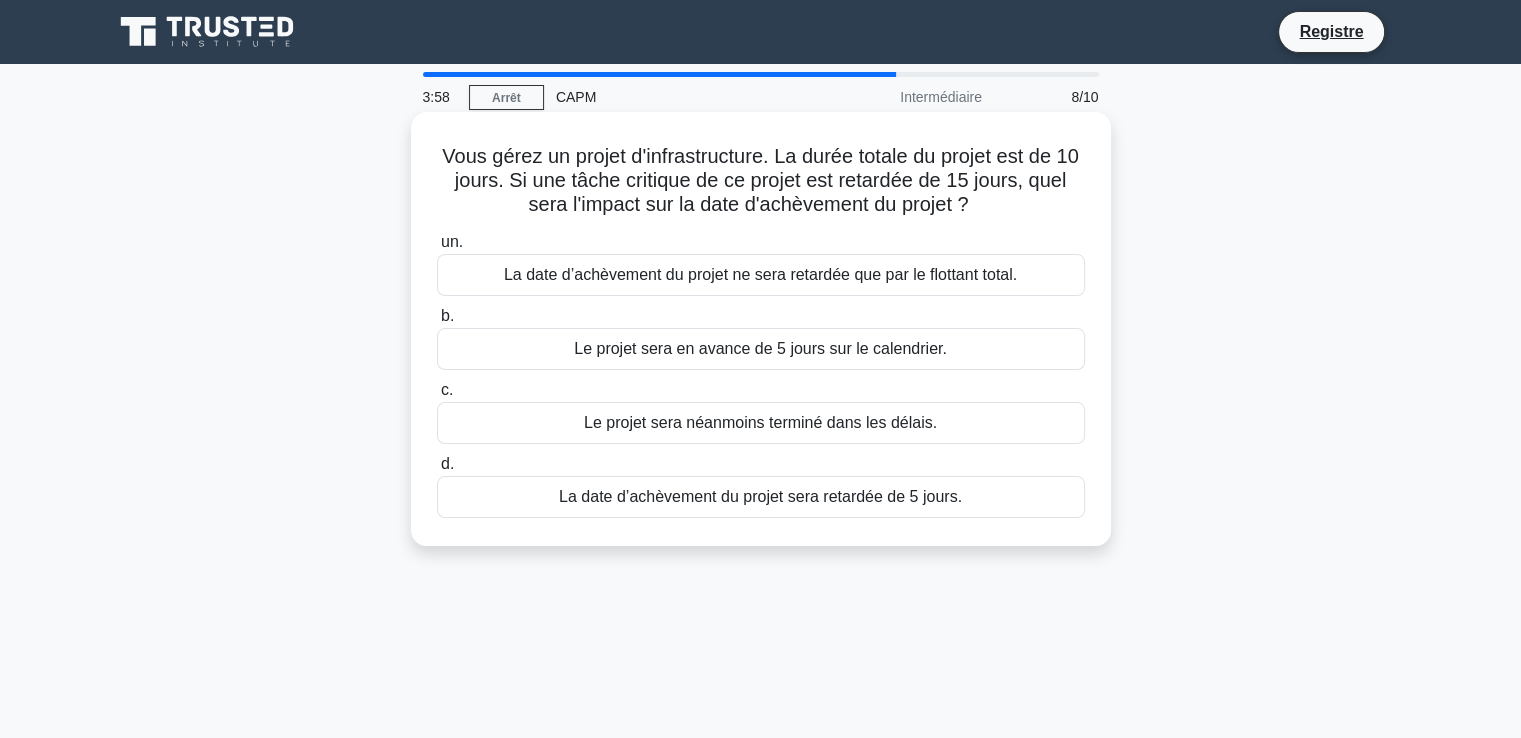 click on "La date d’achèvement du projet sera retardée de 5 jours." at bounding box center (760, 496) 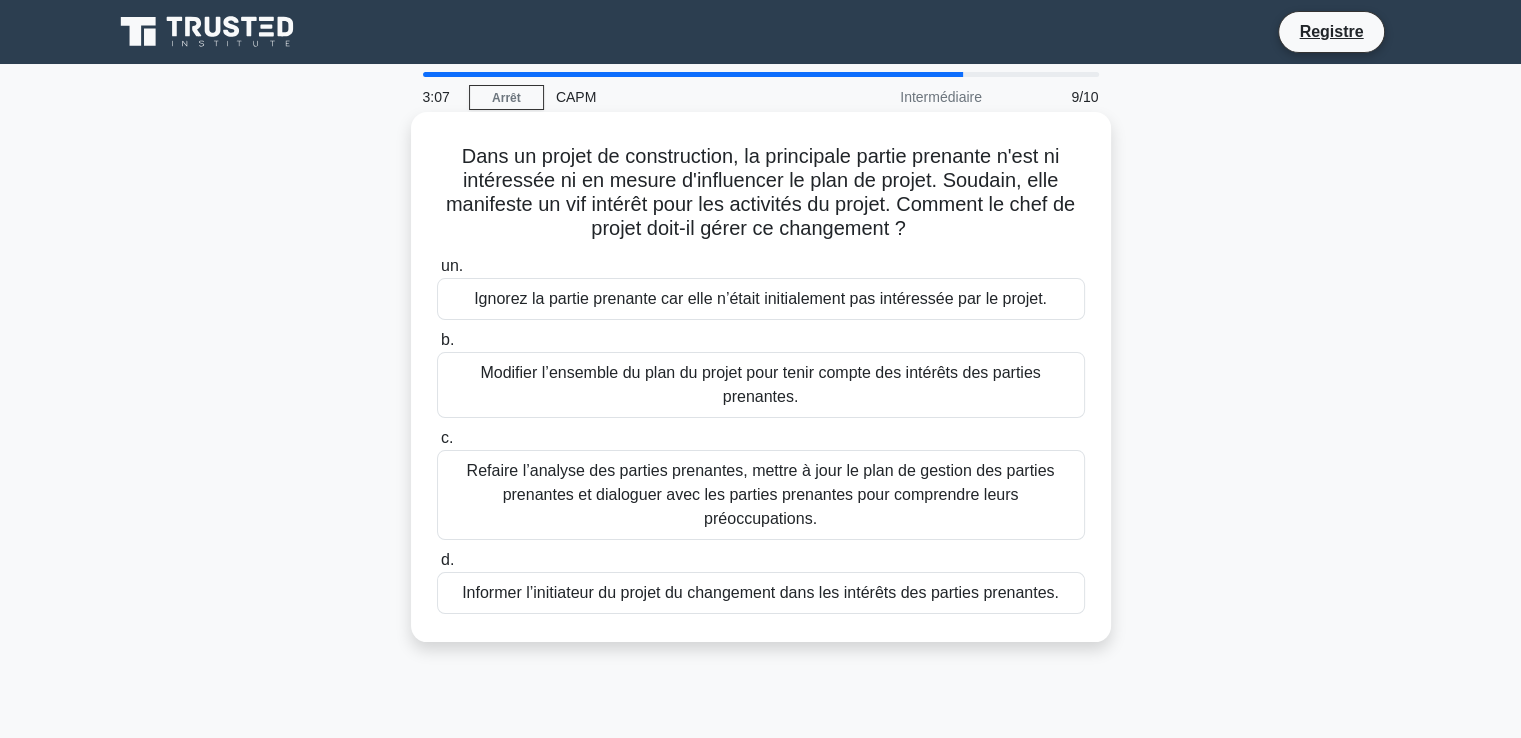 click on "Refaire l’analyse des parties prenantes, mettre à jour le plan de gestion des parties prenantes et dialoguer avec les parties prenantes pour comprendre leurs préoccupations." at bounding box center [761, 494] 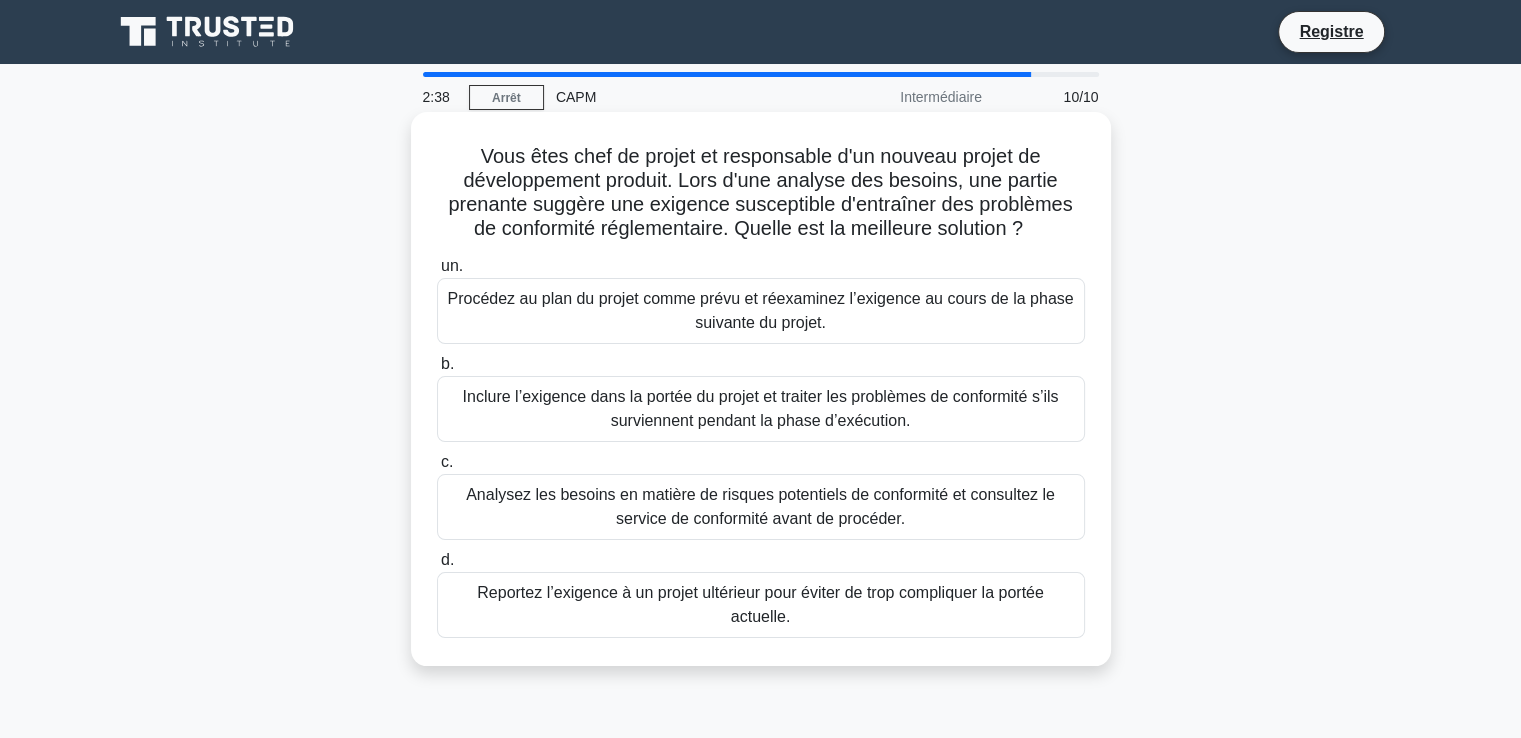 click on "Analysez les besoins en matière de risques potentiels de conformité et consultez le service de conformité avant de procéder." at bounding box center (760, 506) 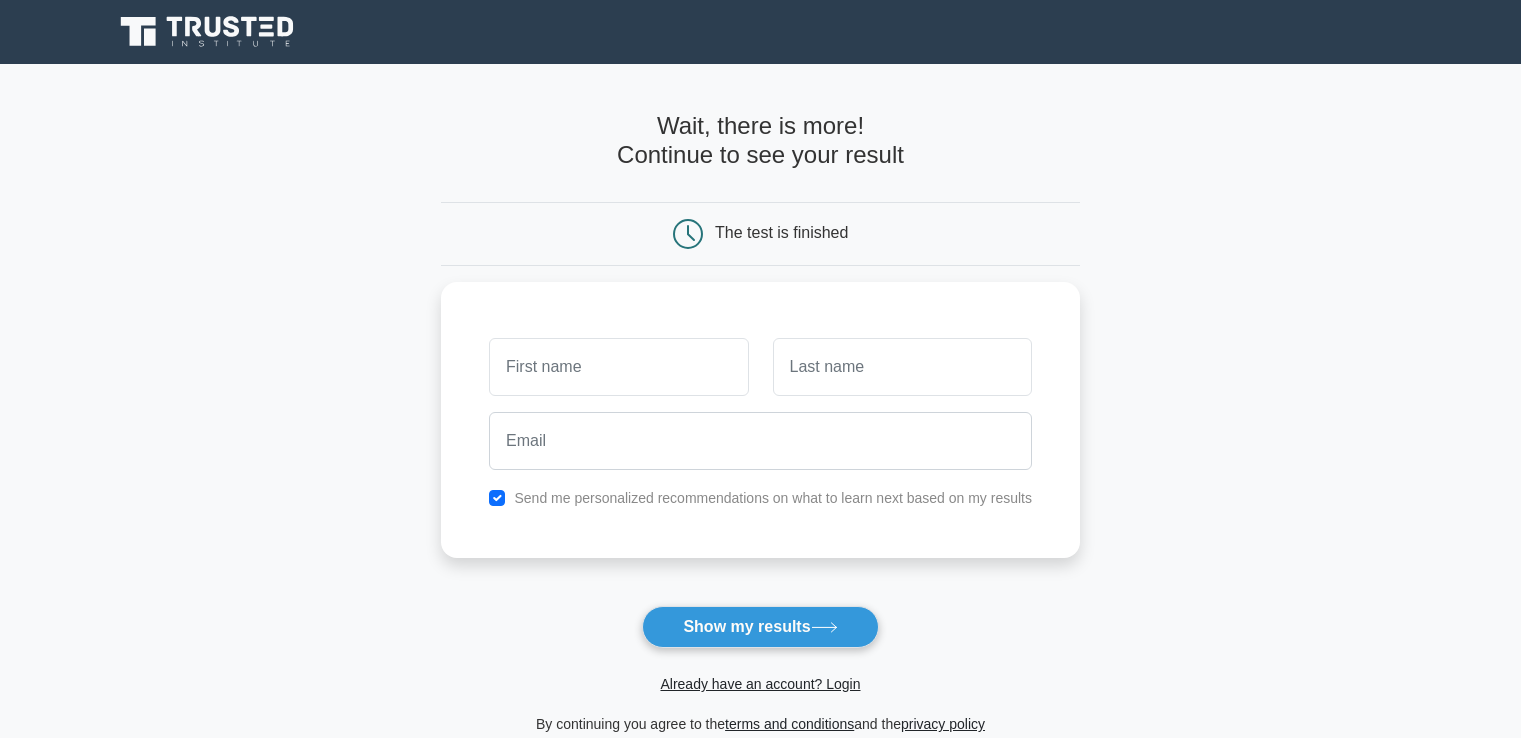 scroll, scrollTop: 0, scrollLeft: 0, axis: both 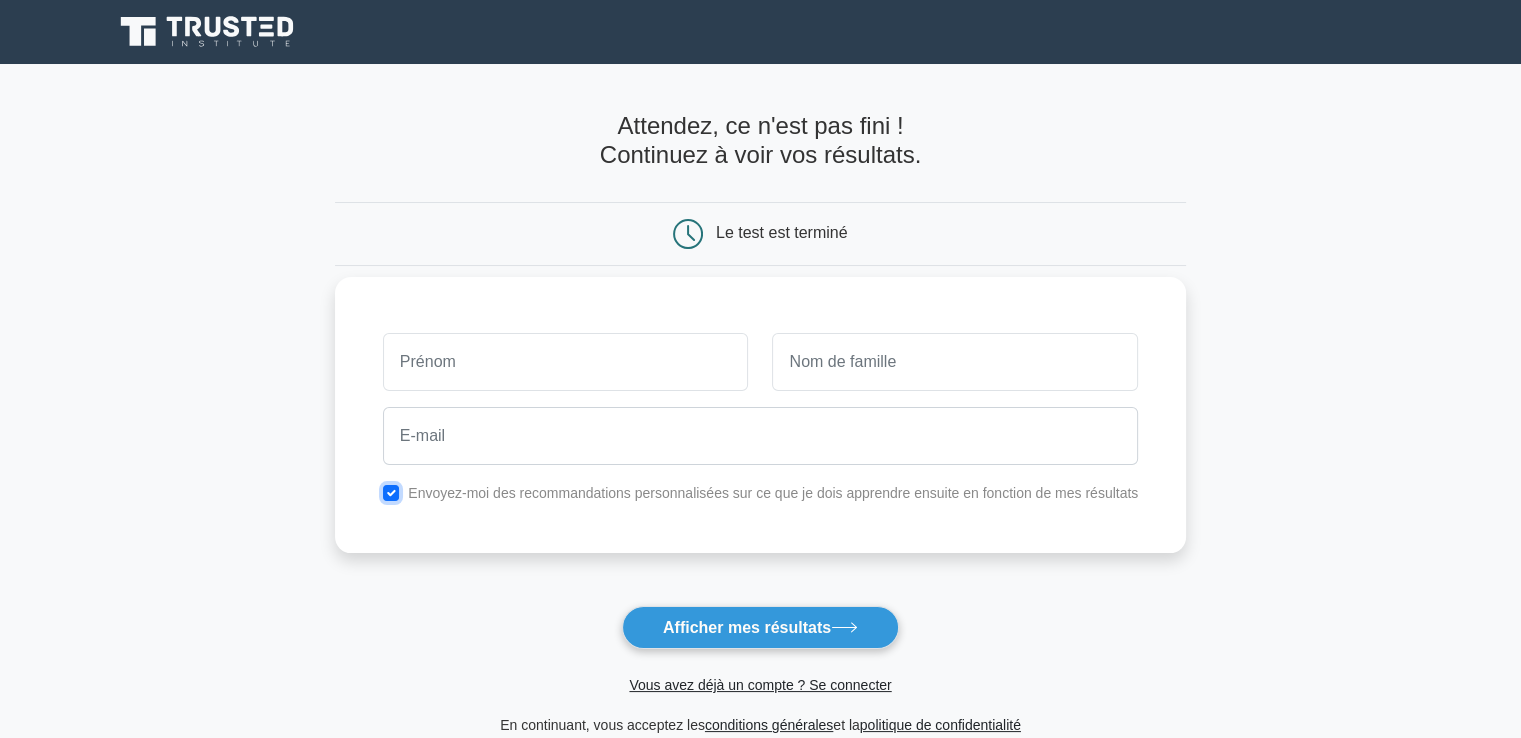 click at bounding box center [391, 493] 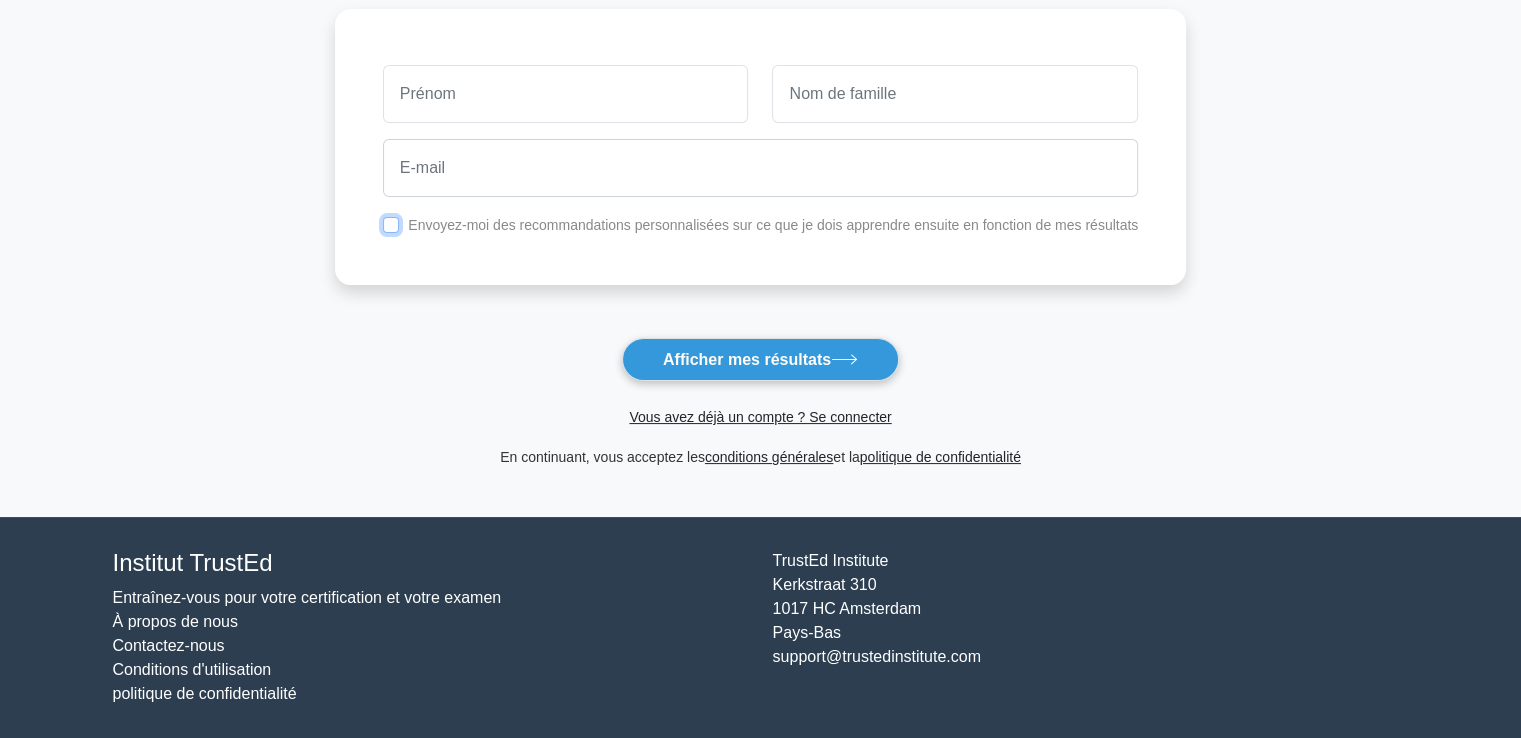 scroll, scrollTop: 0, scrollLeft: 0, axis: both 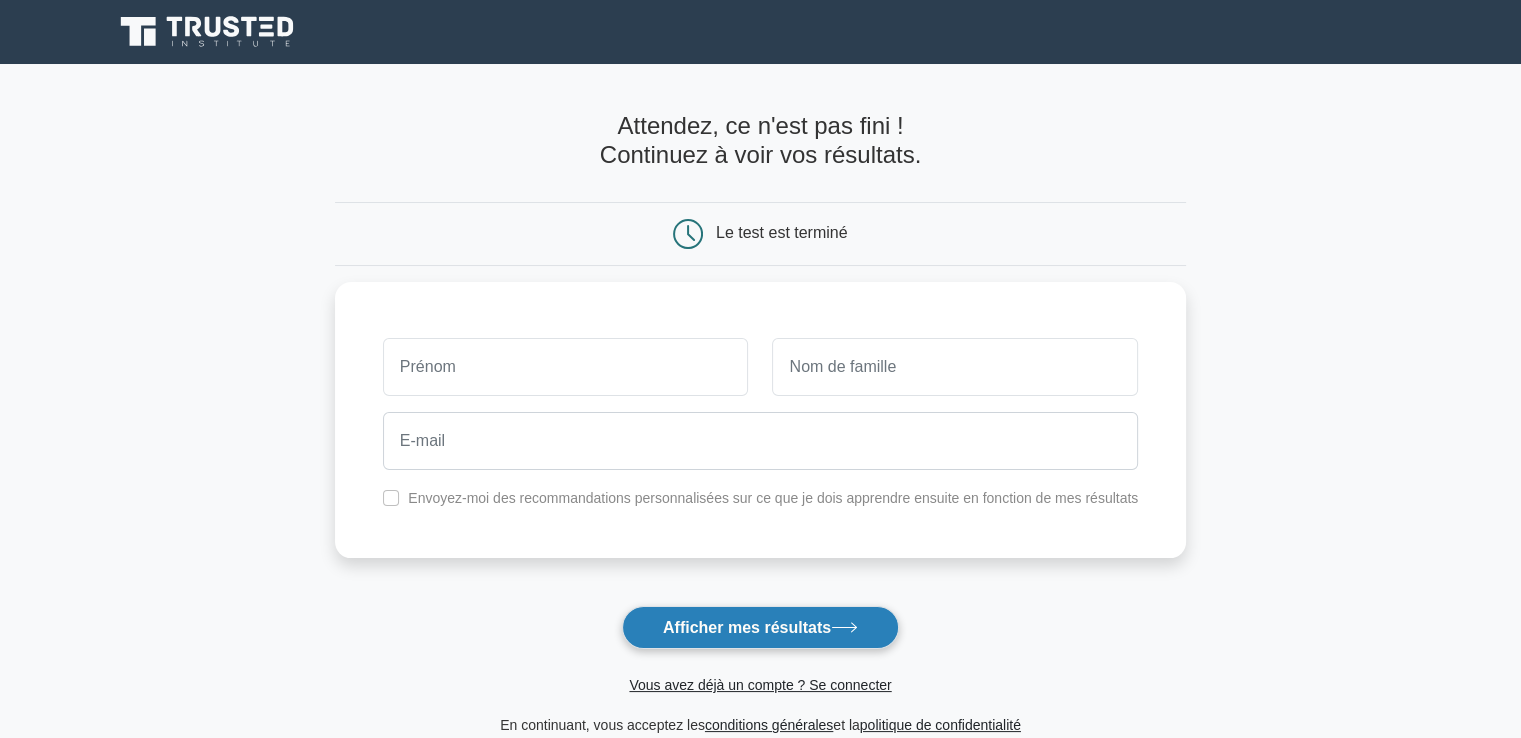 click on "Afficher mes résultats" at bounding box center [747, 627] 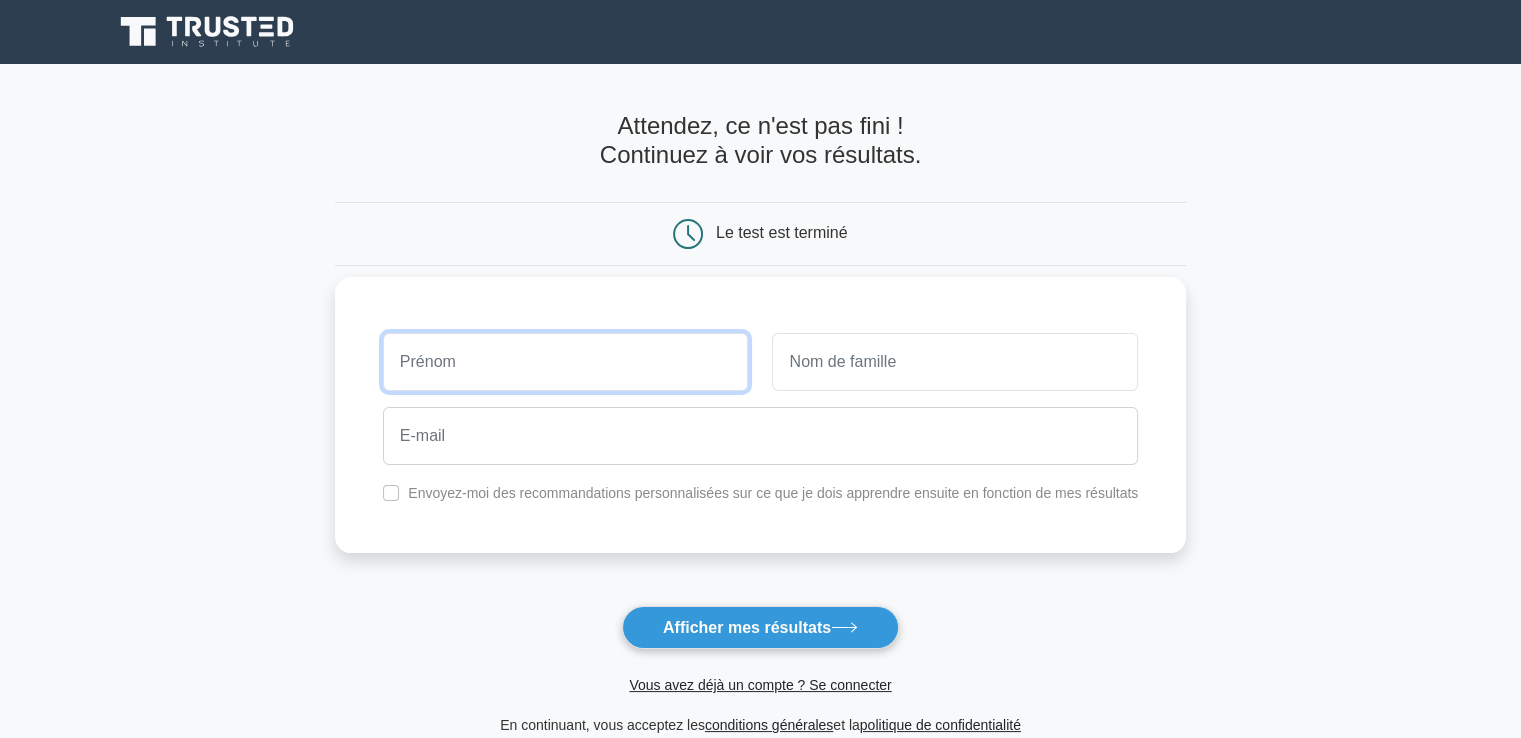click at bounding box center [566, 362] 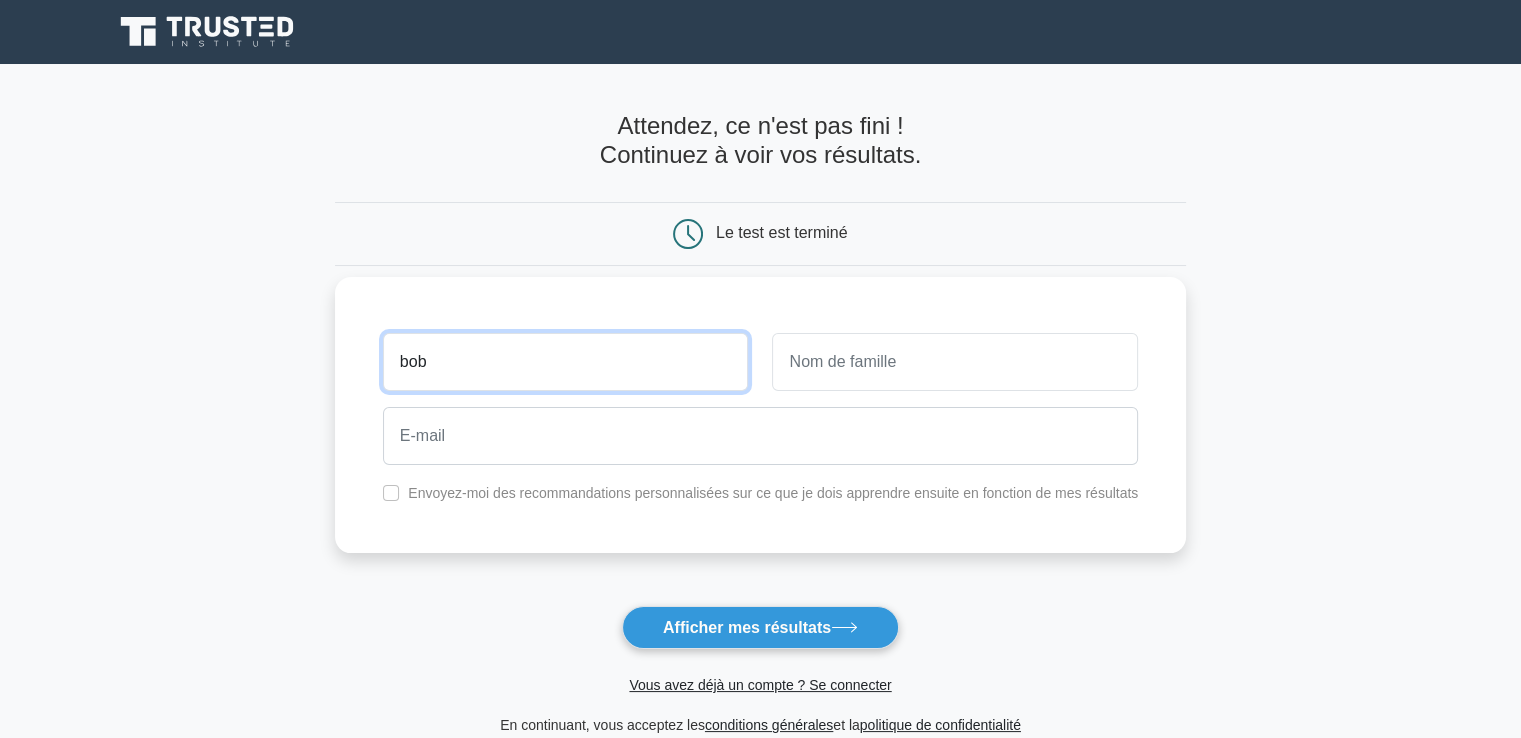 type on "bob" 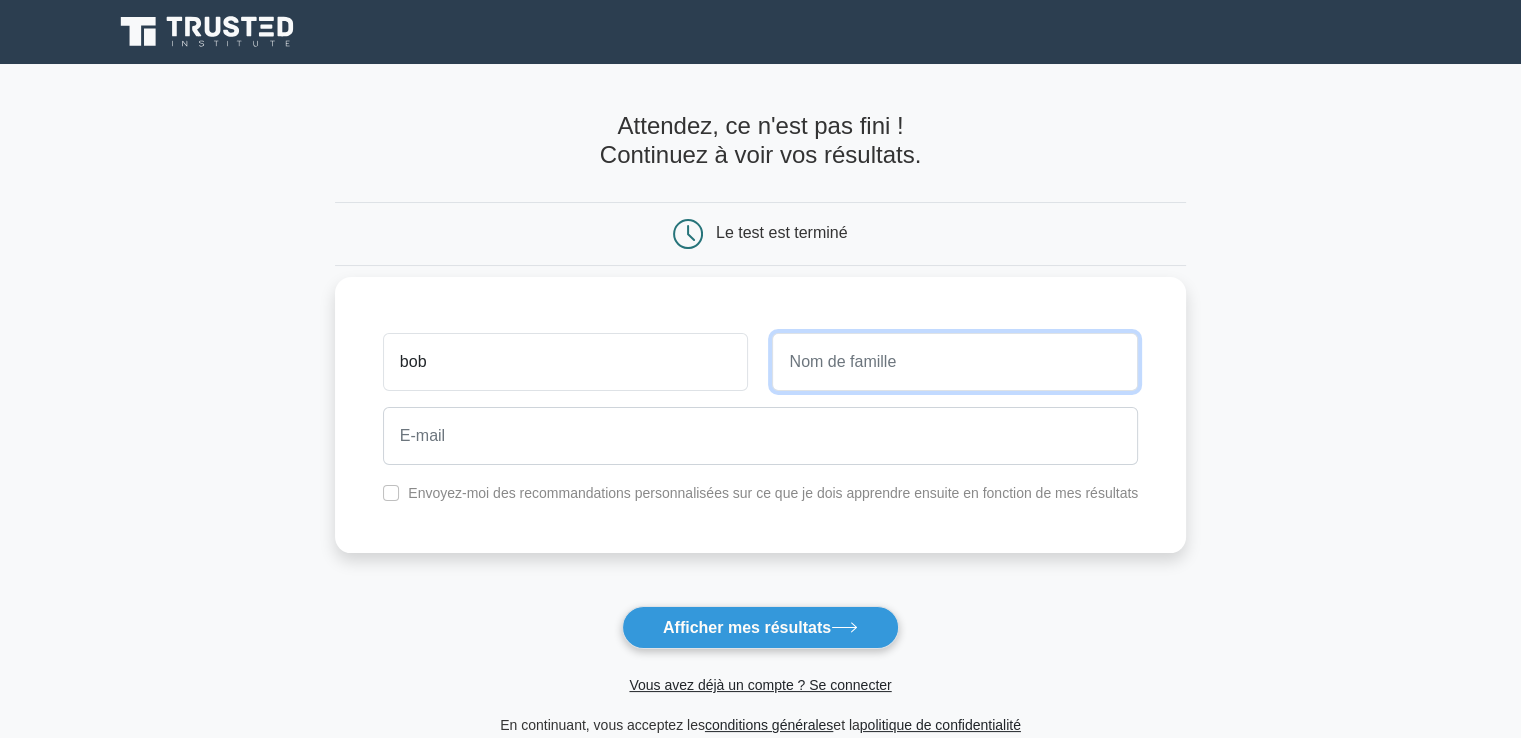 click at bounding box center (955, 362) 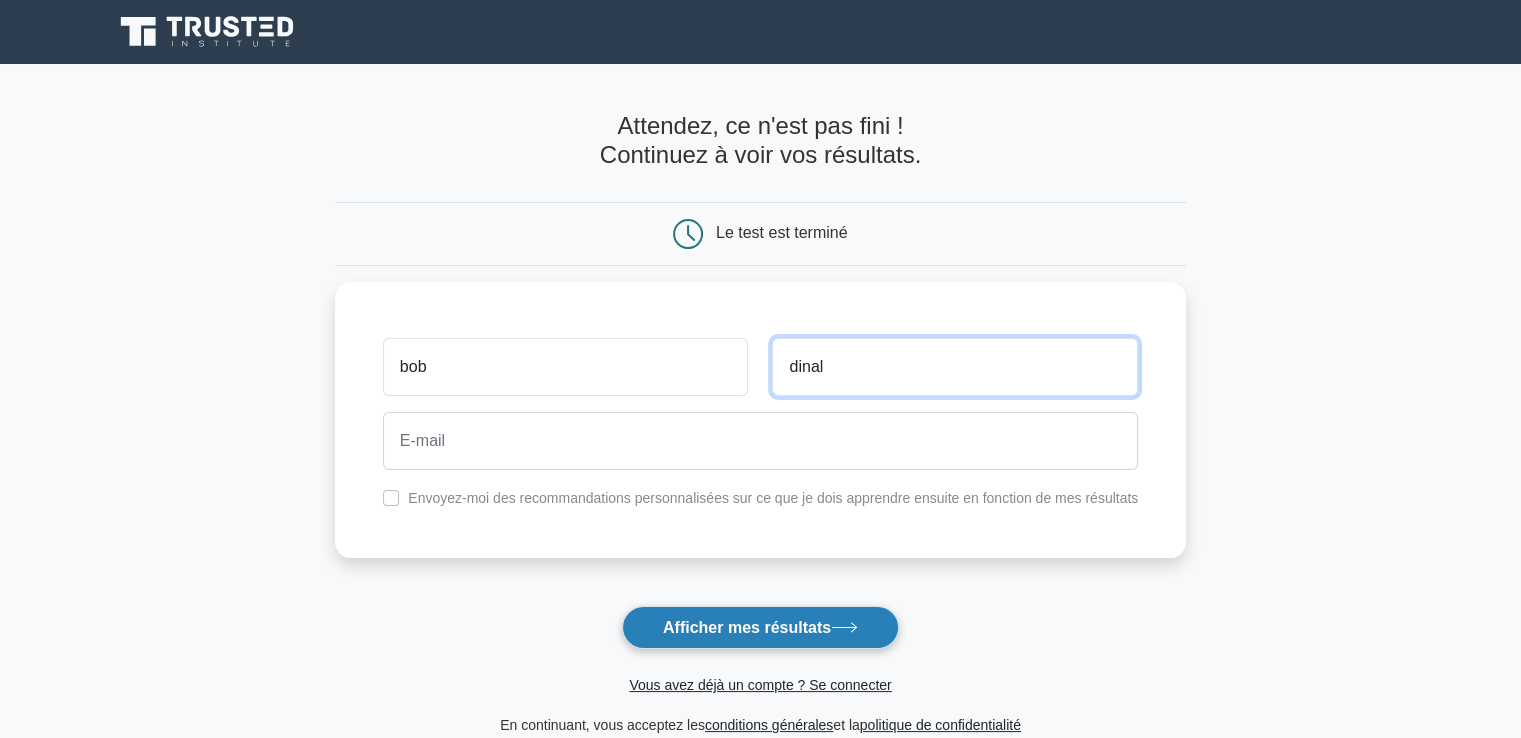 type on "dinal" 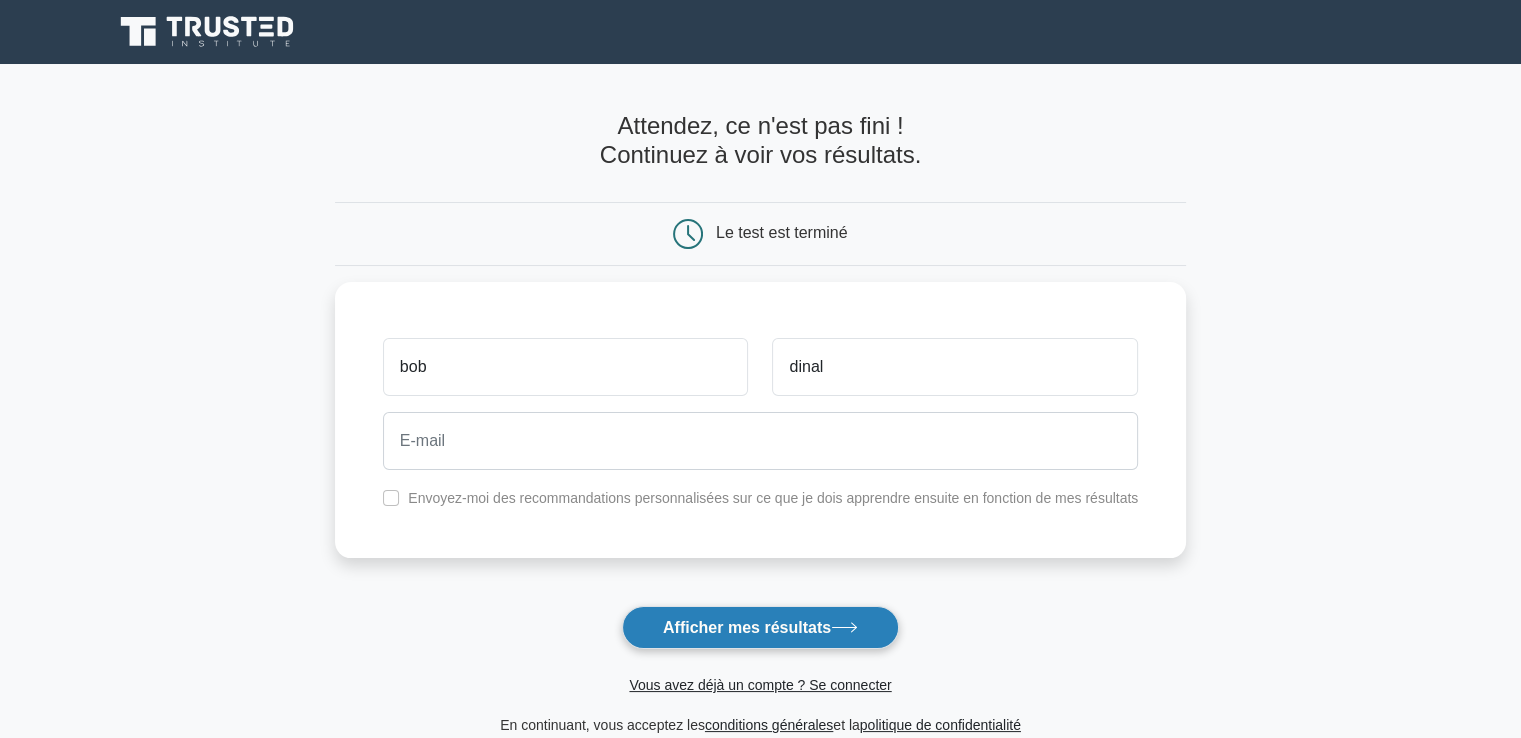click on "Afficher mes résultats" at bounding box center [760, 627] 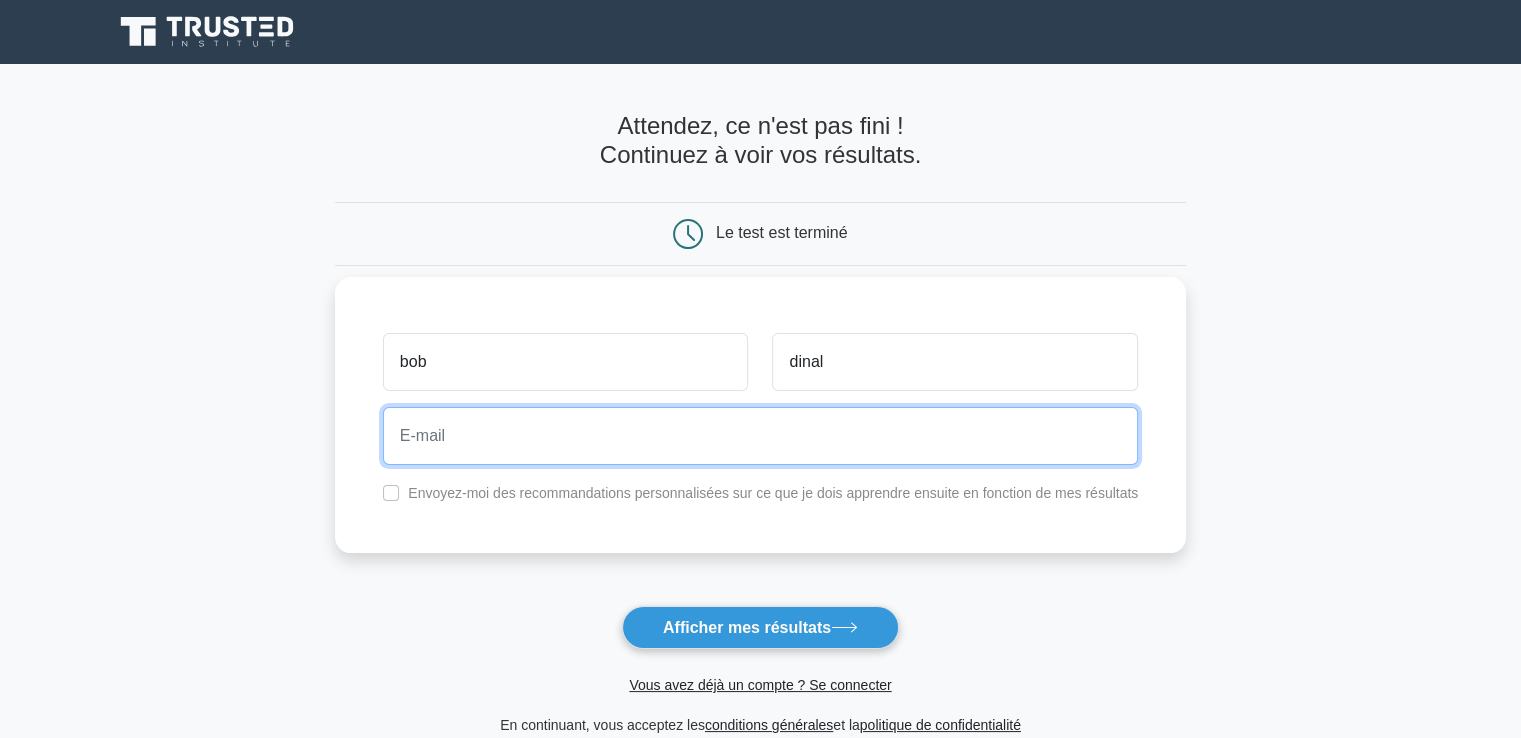 click at bounding box center [760, 436] 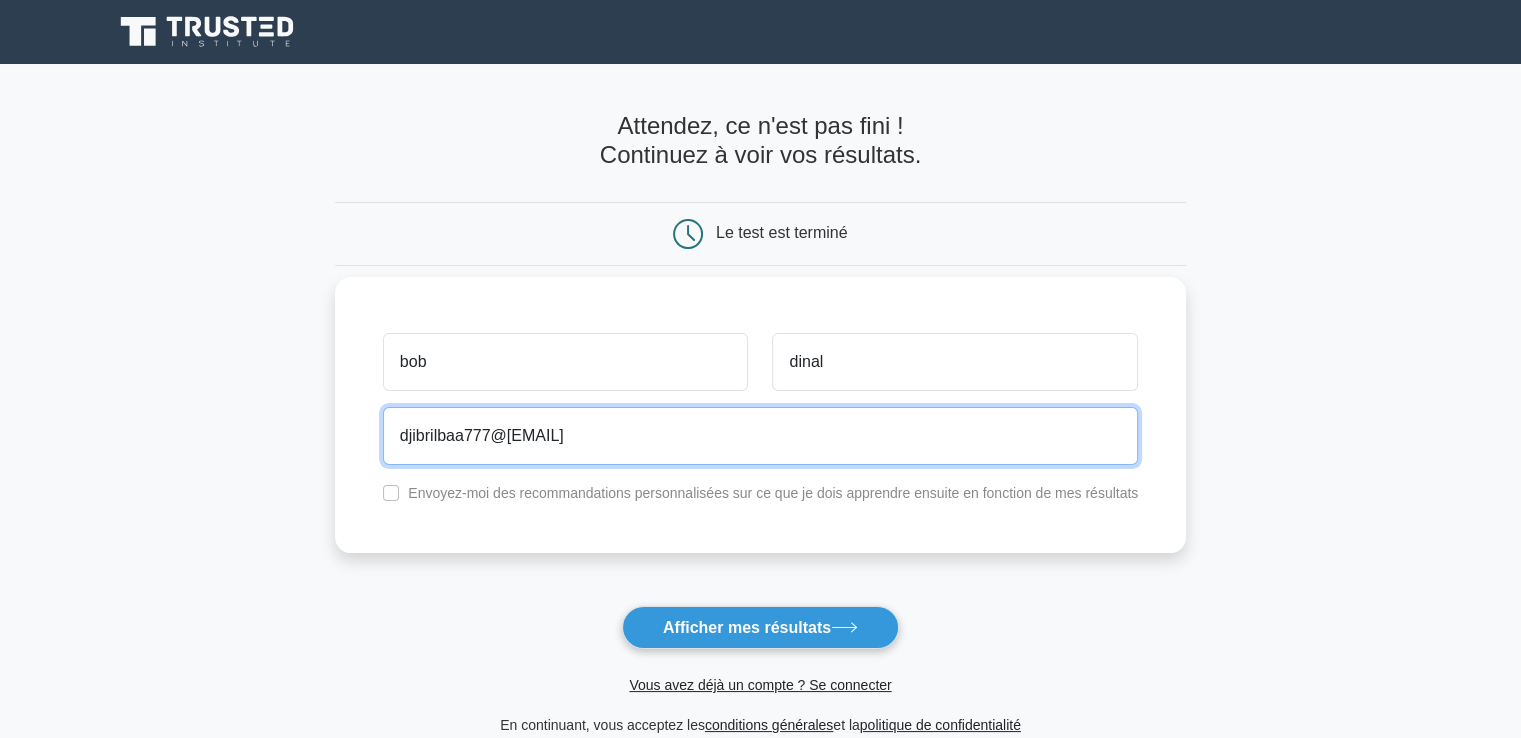 click on "djibrilbaa777@gmail.com" at bounding box center [760, 436] 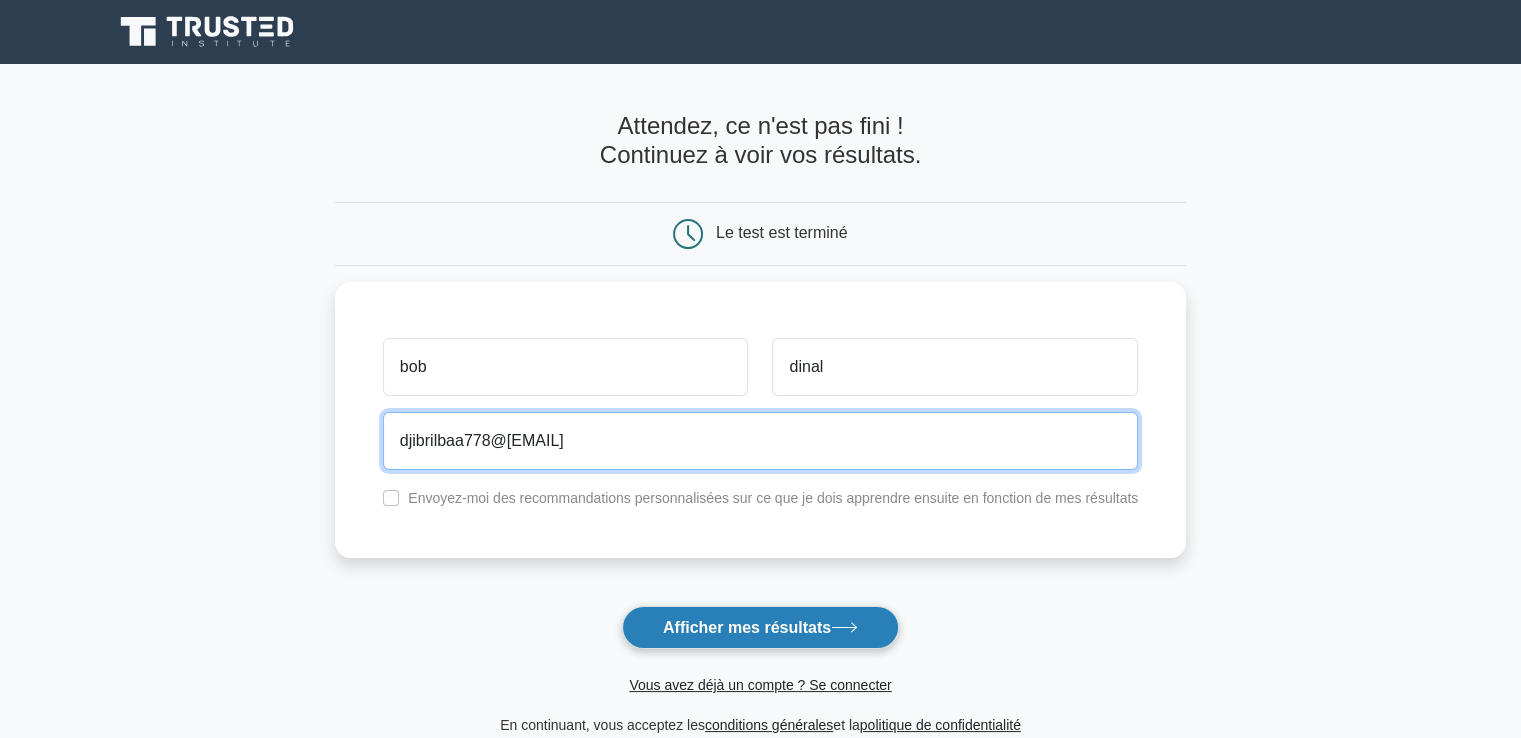 type on "djibrilbaa778@gmail.com" 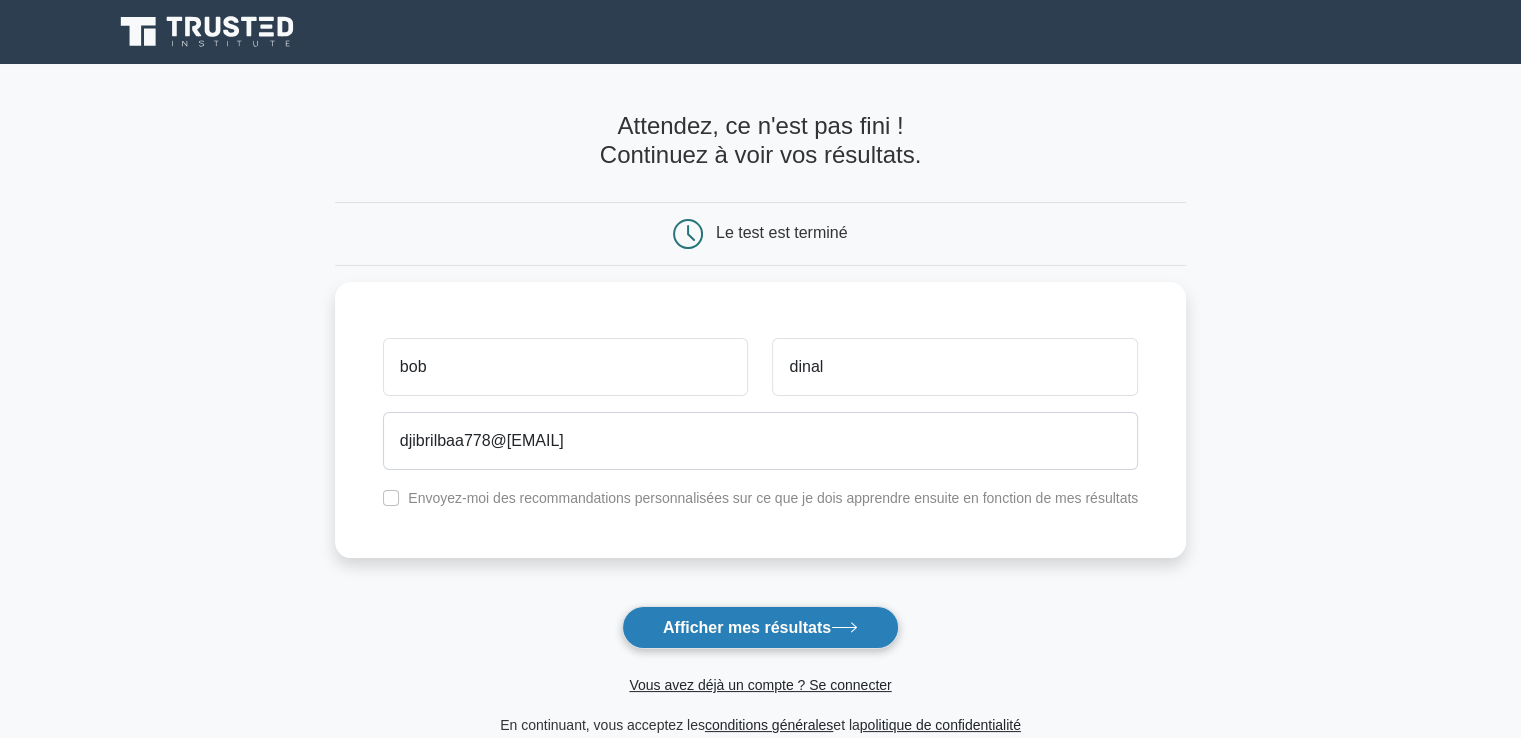 click on "Afficher mes résultats" at bounding box center (747, 627) 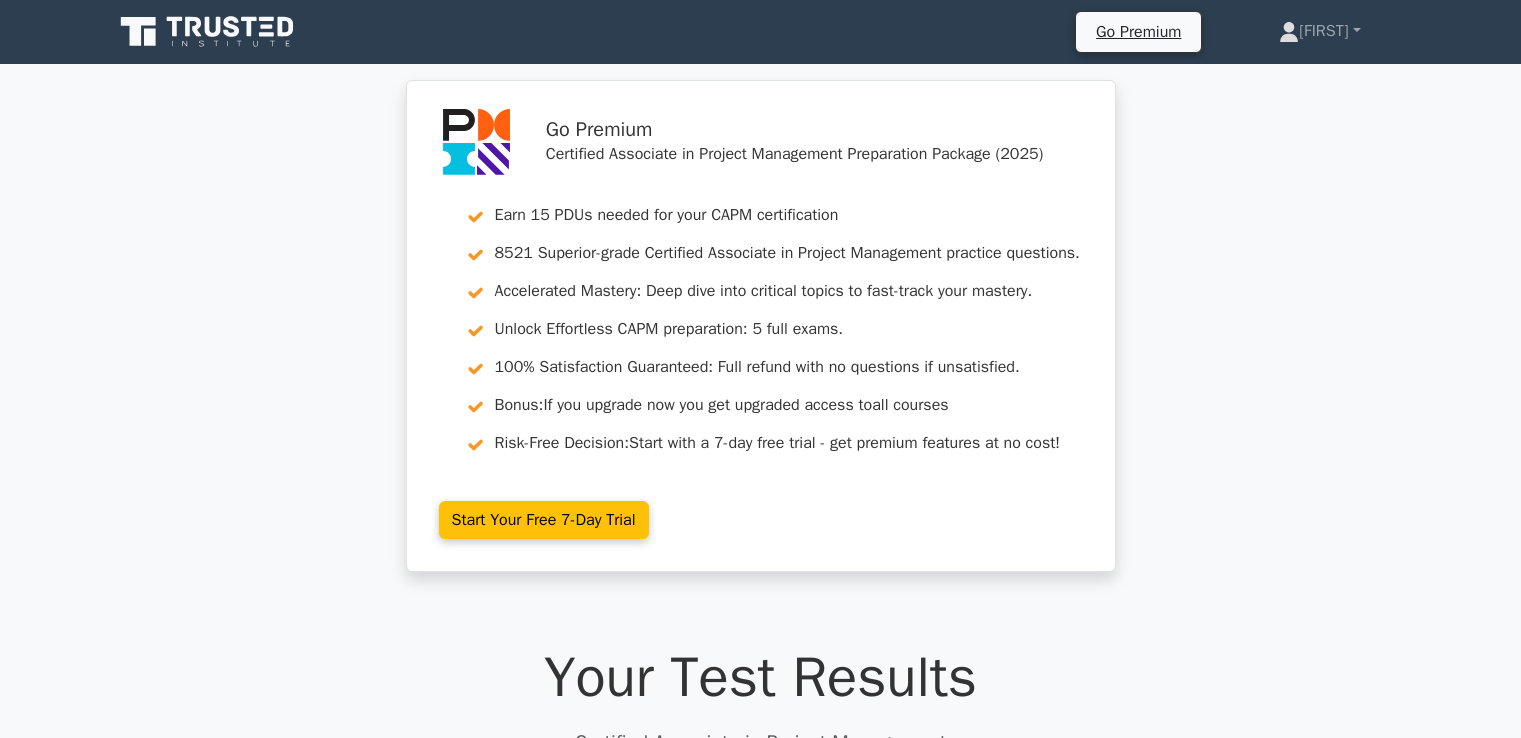 scroll, scrollTop: 0, scrollLeft: 0, axis: both 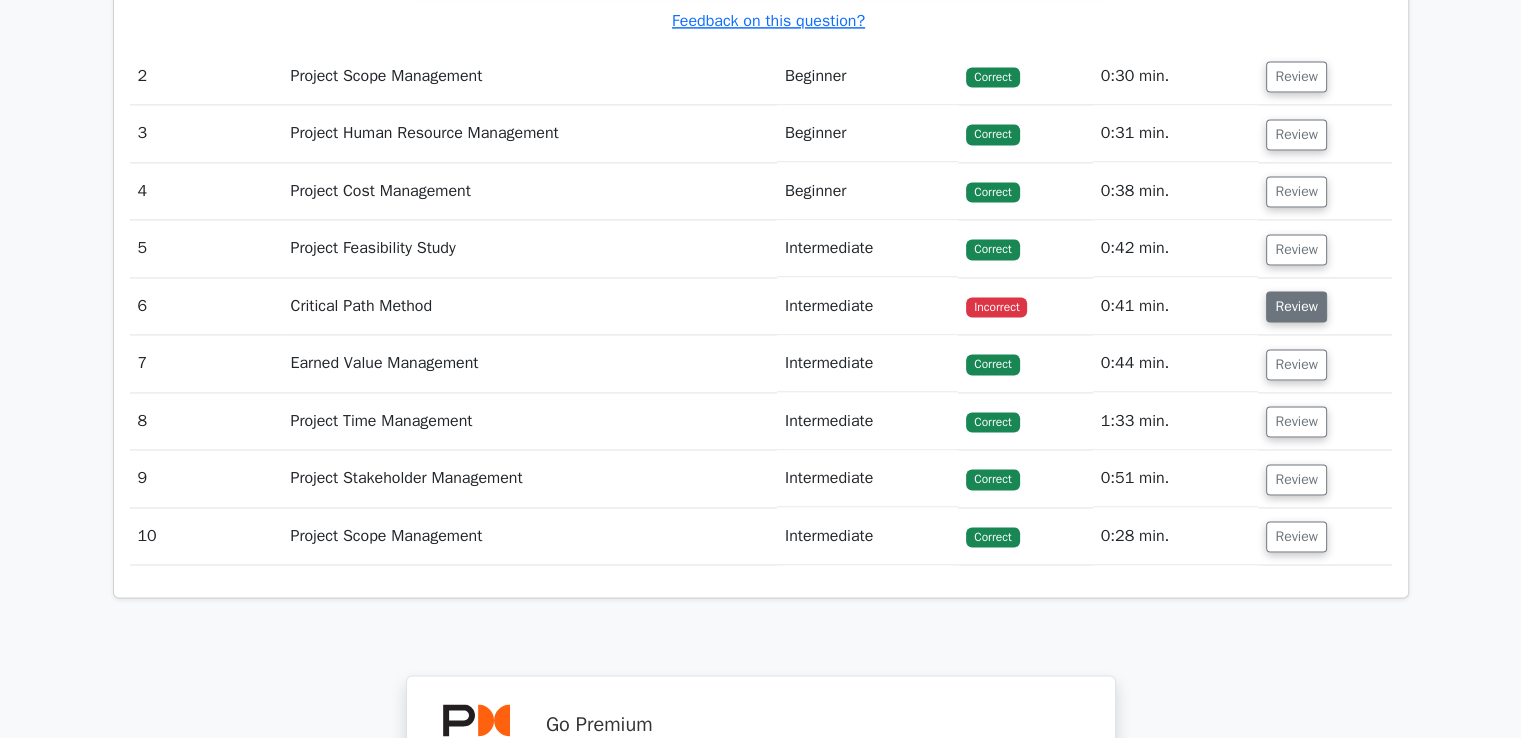 click on "Review" at bounding box center [1296, 306] 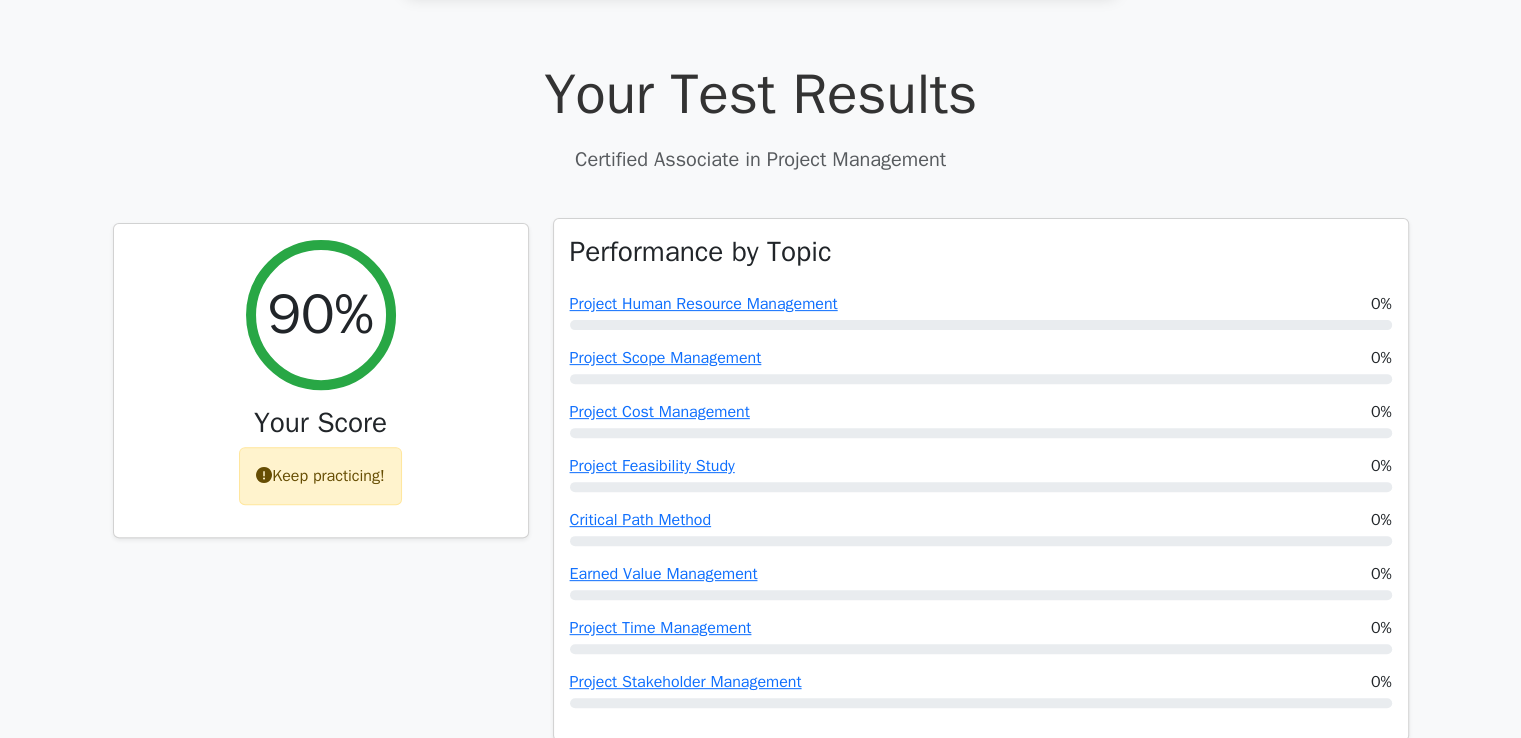 scroll, scrollTop: 0, scrollLeft: 0, axis: both 